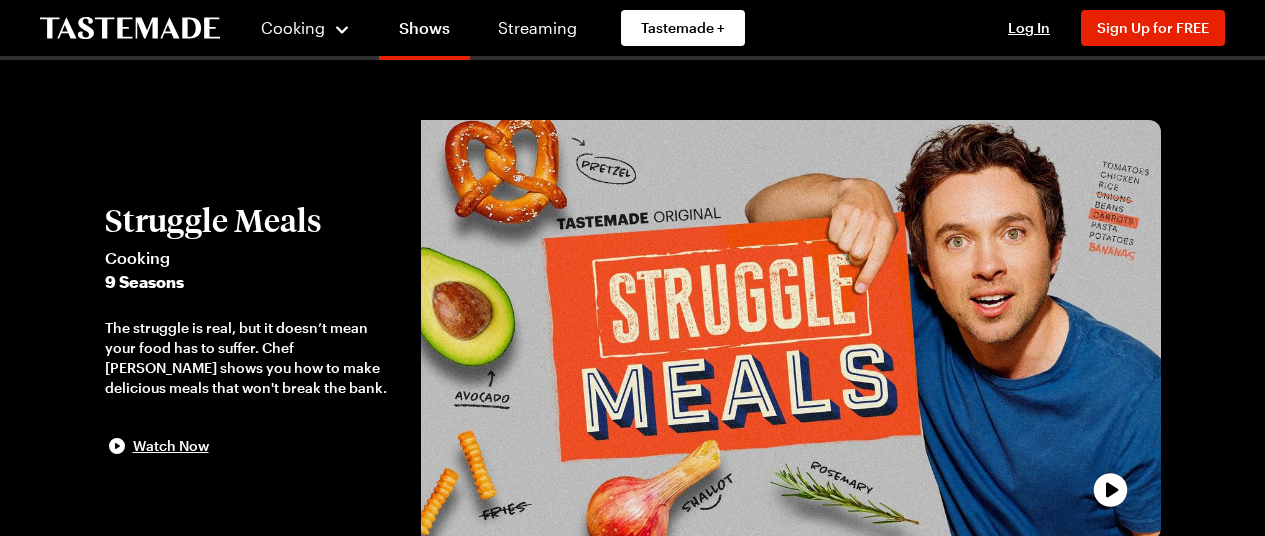 scroll, scrollTop: 400, scrollLeft: 0, axis: vertical 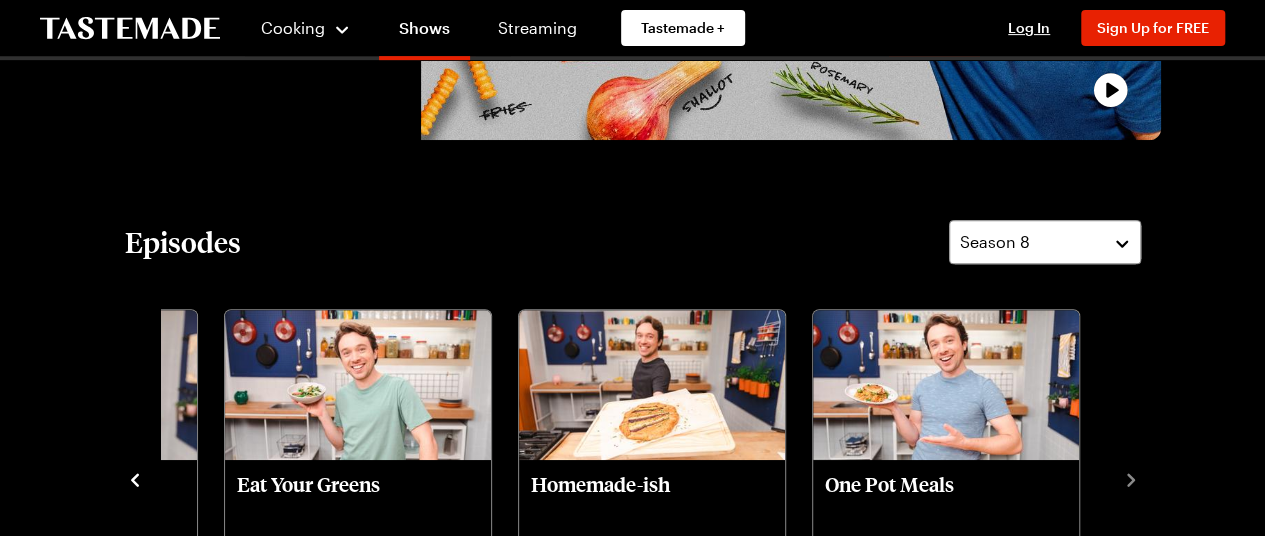 click on "Cooking Shows Streaming Tastemade + Log In Sign Up Log In Sign Up for FREE Struggle Meals Cooking 9 Seasons The struggle is real, but it doesn’t mean your food has to suffer. Chef [PERSON_NAME] shows you how to make delicious meals that won't break the bank. Watch Now Episodes Season 8 Too Hot To Cook Struggle Meals S8 - E10 Cool down in the kitchen with refreshing, nourishing, no-cook meals to keep the heat wave at bay. Picnic Lunches Struggle Meals S8 - E9 Join [PERSON_NAME] on a picnic adventure and enjoy three fabulous portable lunches that pack a real flavor punch. Summer Cookout Struggle Meals S8 - E8 Fire up the grill, turn up the music and soak up the summer sun with these quintessential cookout recipes. Saved By The Bowl Struggle Meals S8 - E7 Spare your weekly spending allowance by recreating your favorite takeout bowls at home. Struggle Splurge Struggle Meals S8 - E5 Treat yourself to dinner struggle style: easy enough for a weeknight yet as elegant as a restaurant special. Between Two Buns S8 - E4" at bounding box center (632, 1376) 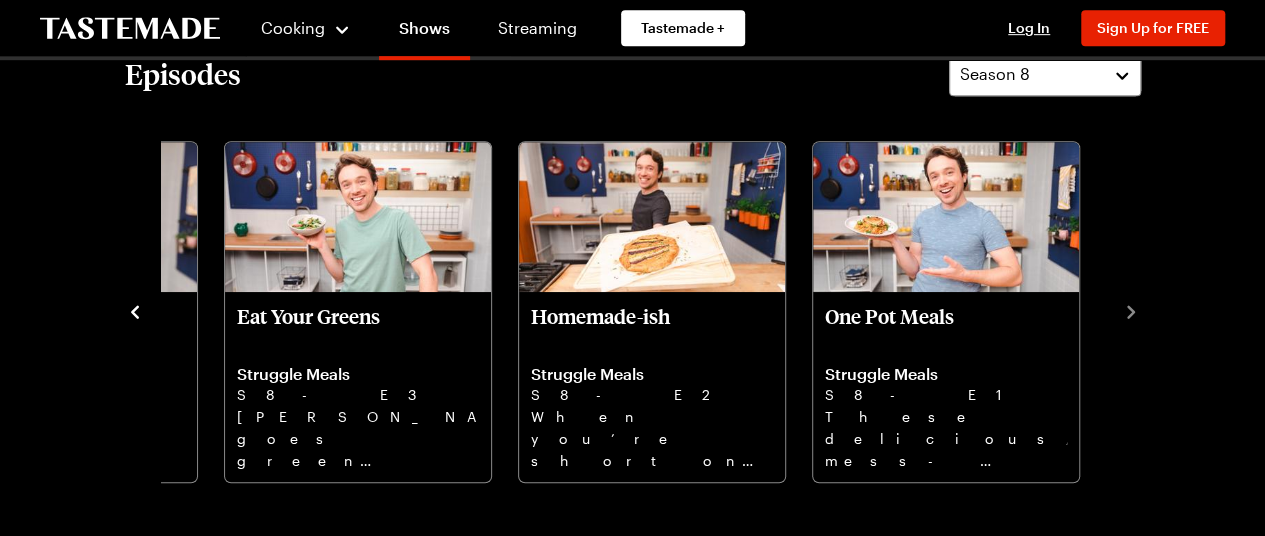 scroll, scrollTop: 600, scrollLeft: 0, axis: vertical 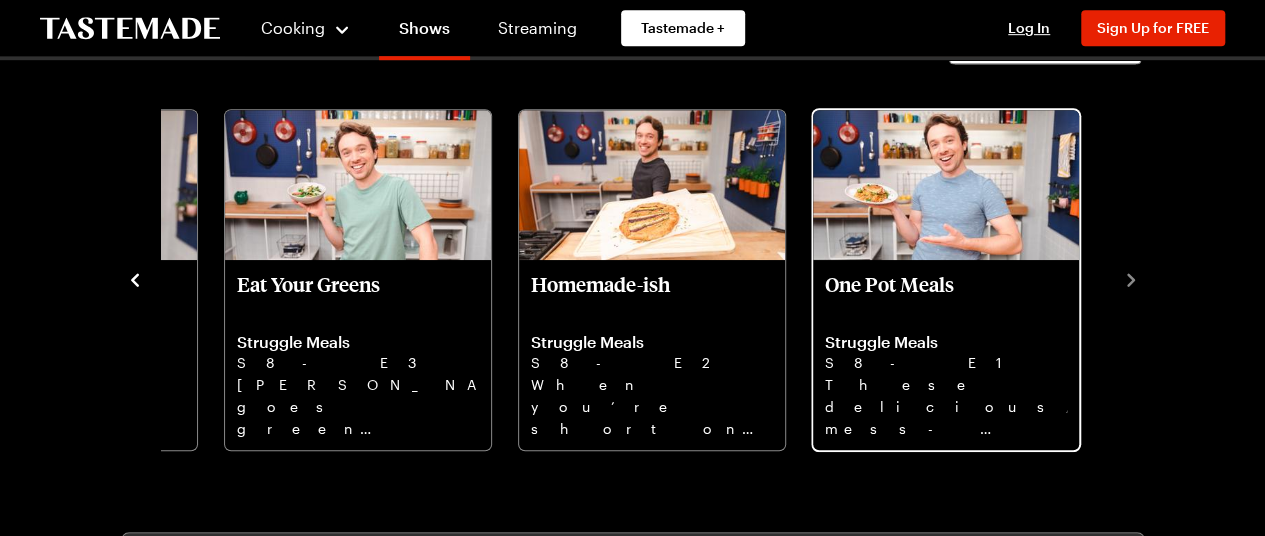 click on "These delicious, mess-free one-pot meals mean minimal cleanup and maximum satisfaction." at bounding box center [946, 406] 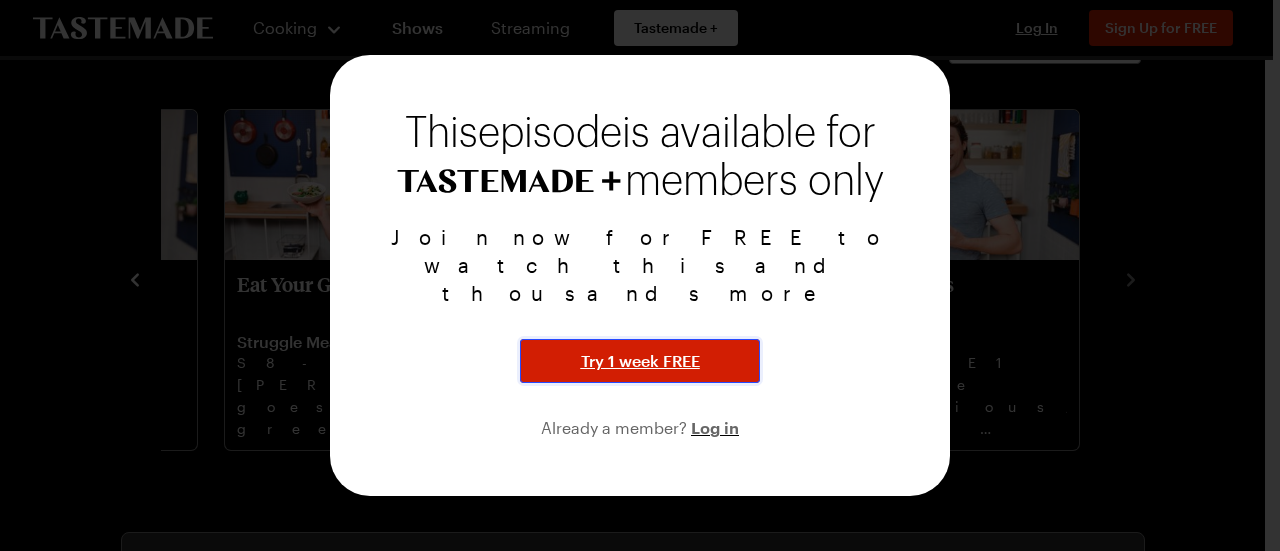 click on "Try 1 week FREE" at bounding box center (640, 361) 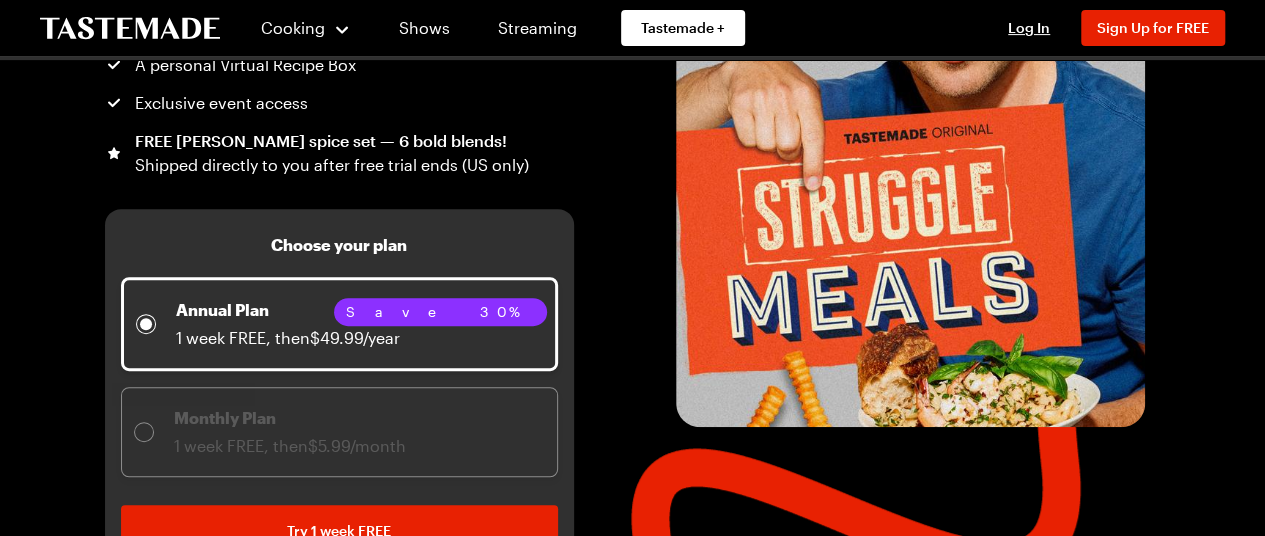 scroll, scrollTop: 400, scrollLeft: 0, axis: vertical 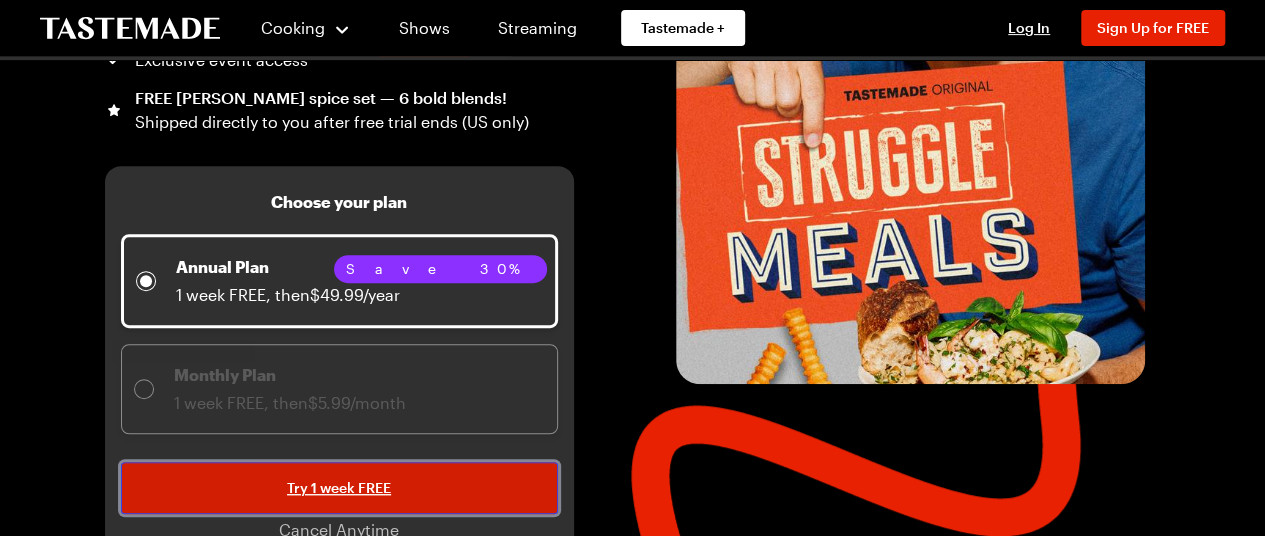 click on "Try 1 week FREE" at bounding box center (339, 488) 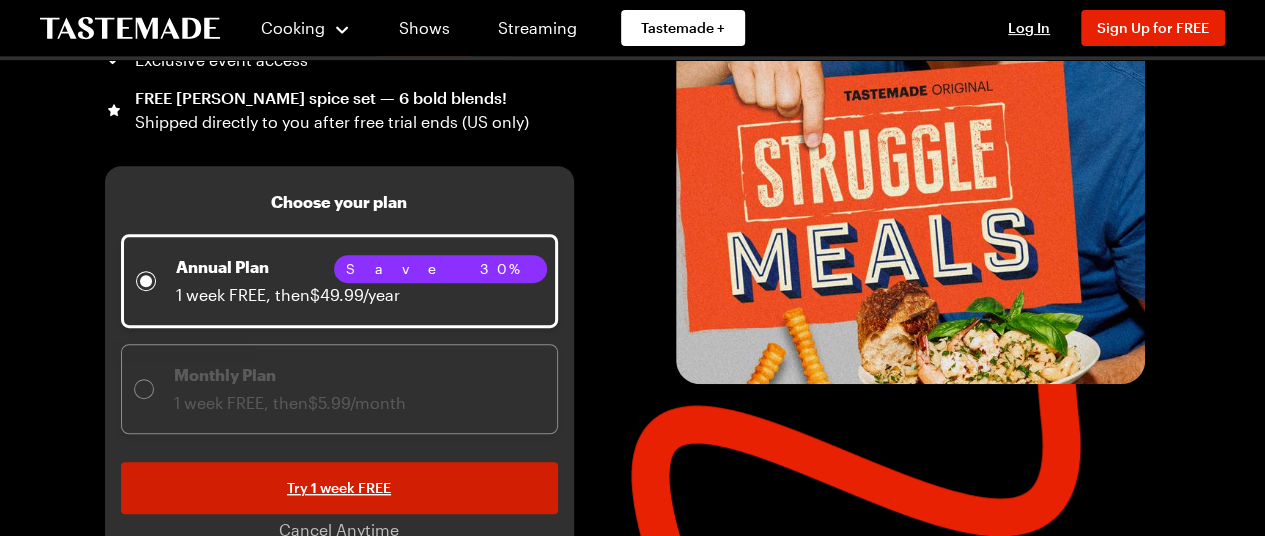 scroll, scrollTop: 0, scrollLeft: 0, axis: both 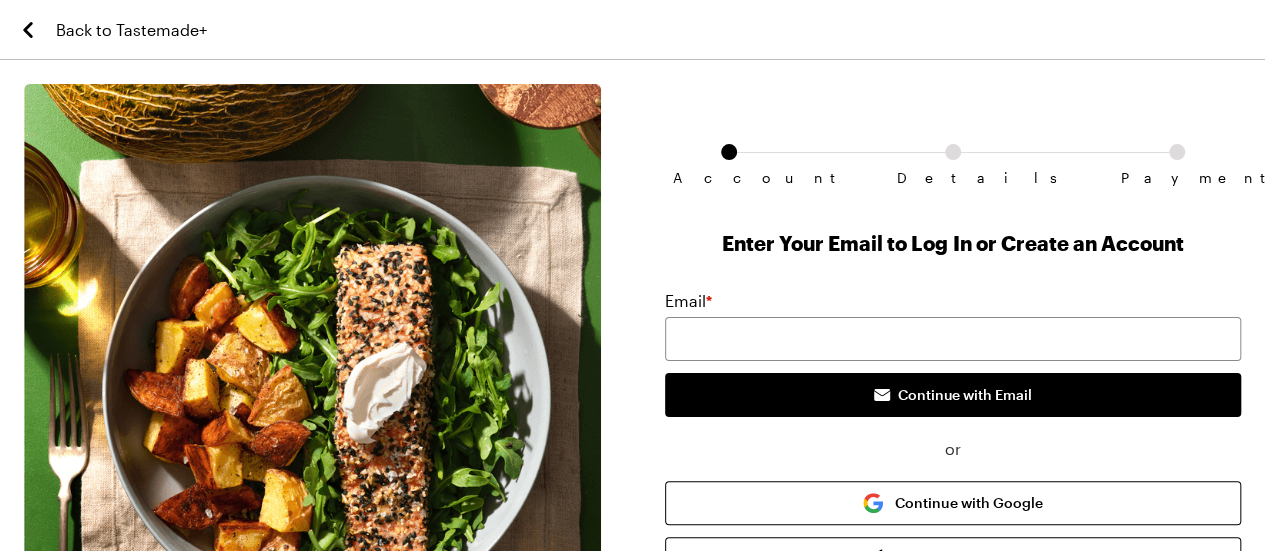 click 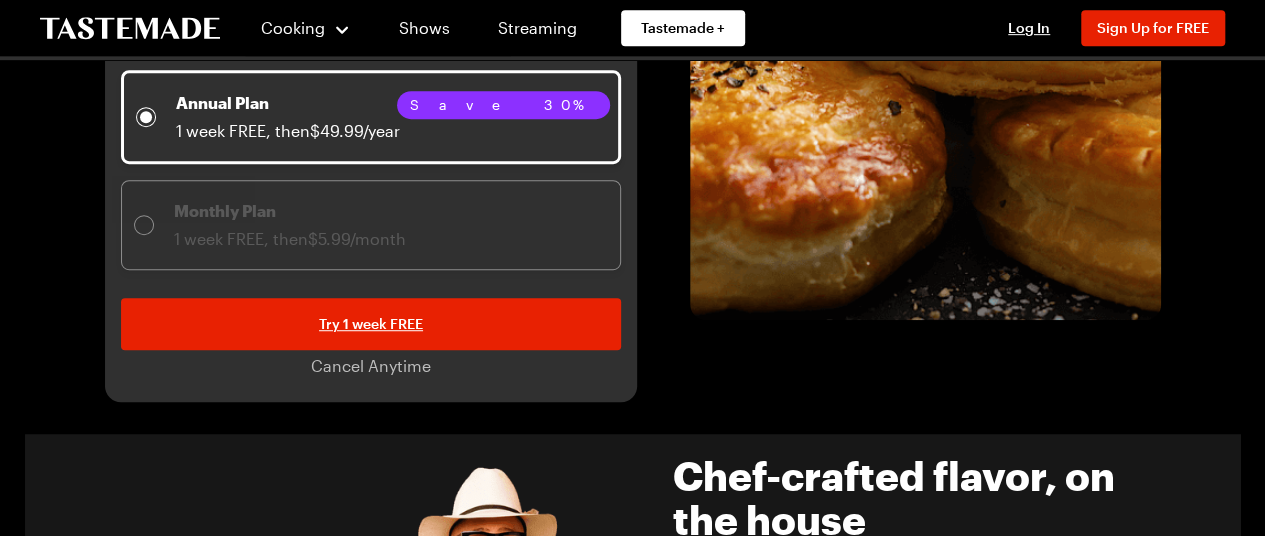 scroll, scrollTop: 500, scrollLeft: 0, axis: vertical 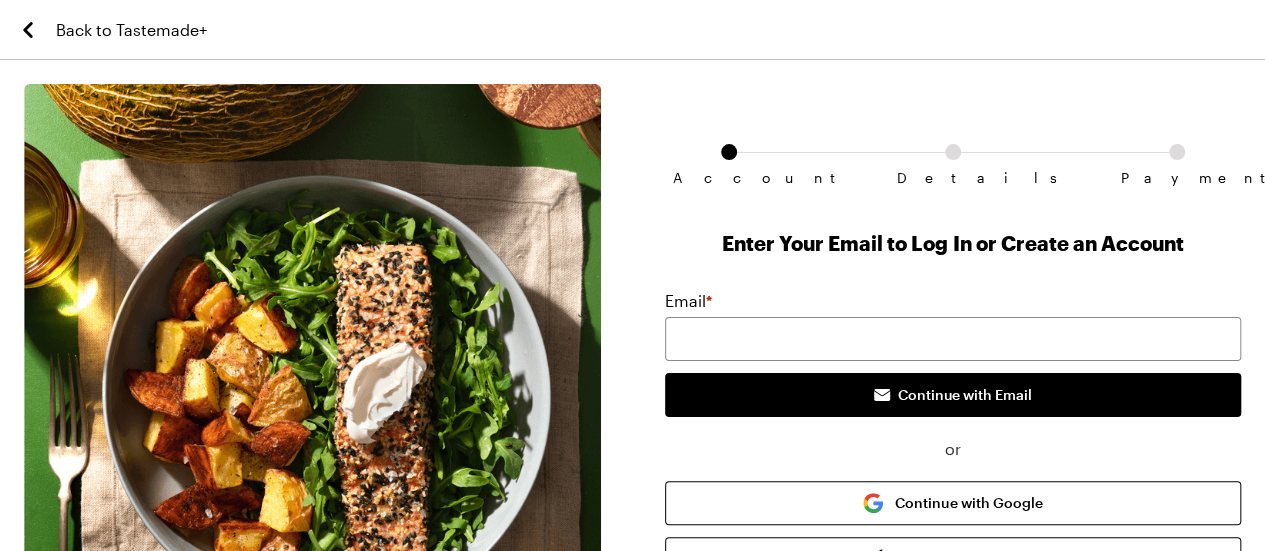 click 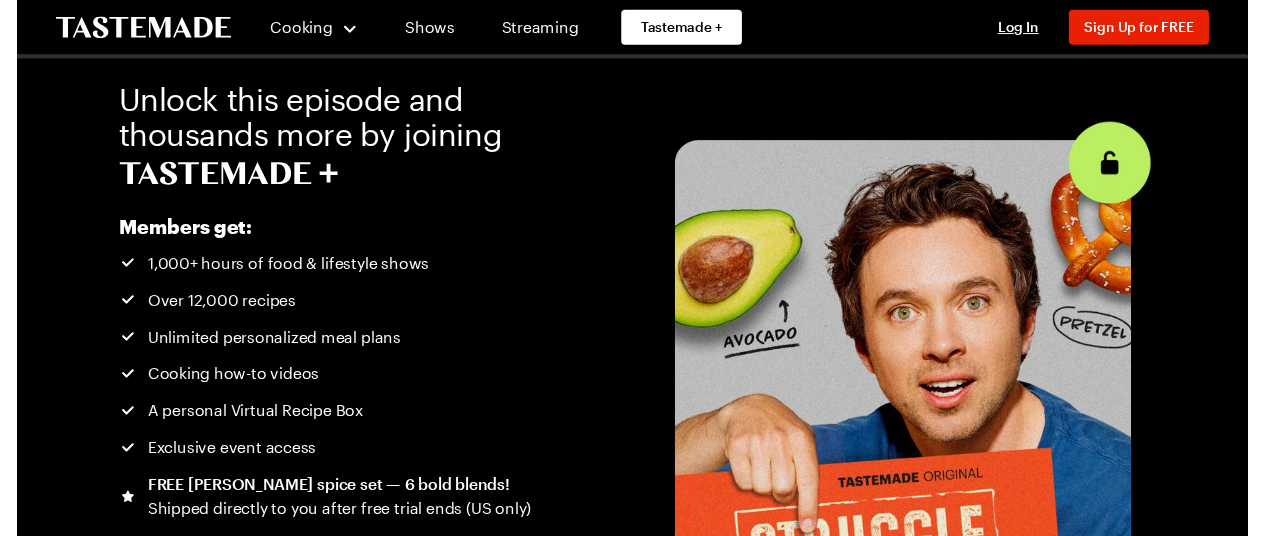 scroll, scrollTop: 400, scrollLeft: 0, axis: vertical 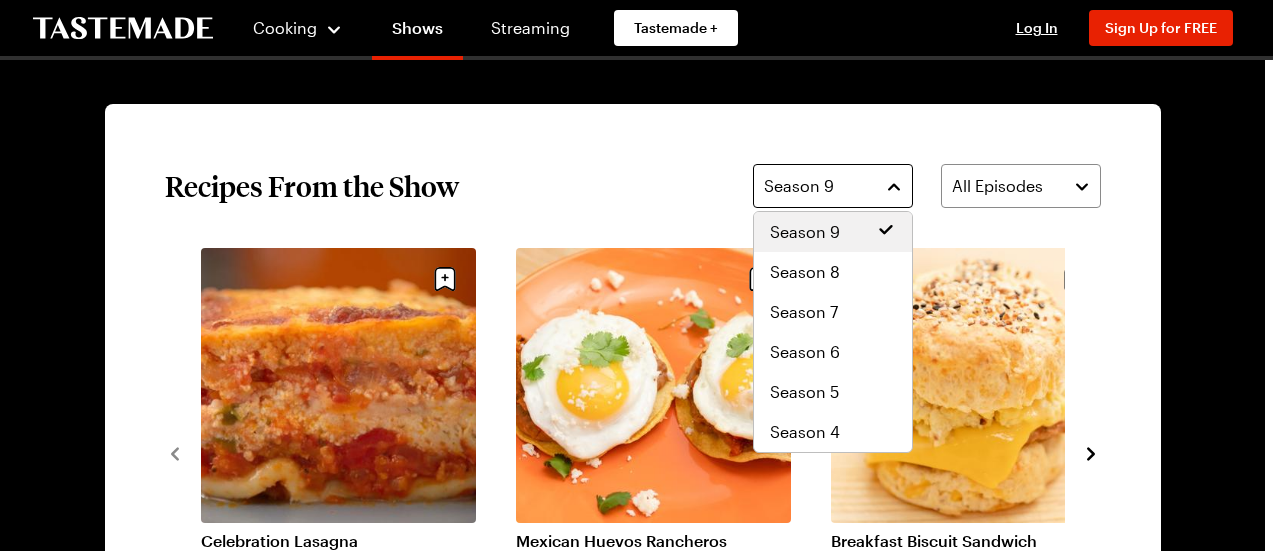 click on "Season 9" at bounding box center [833, 186] 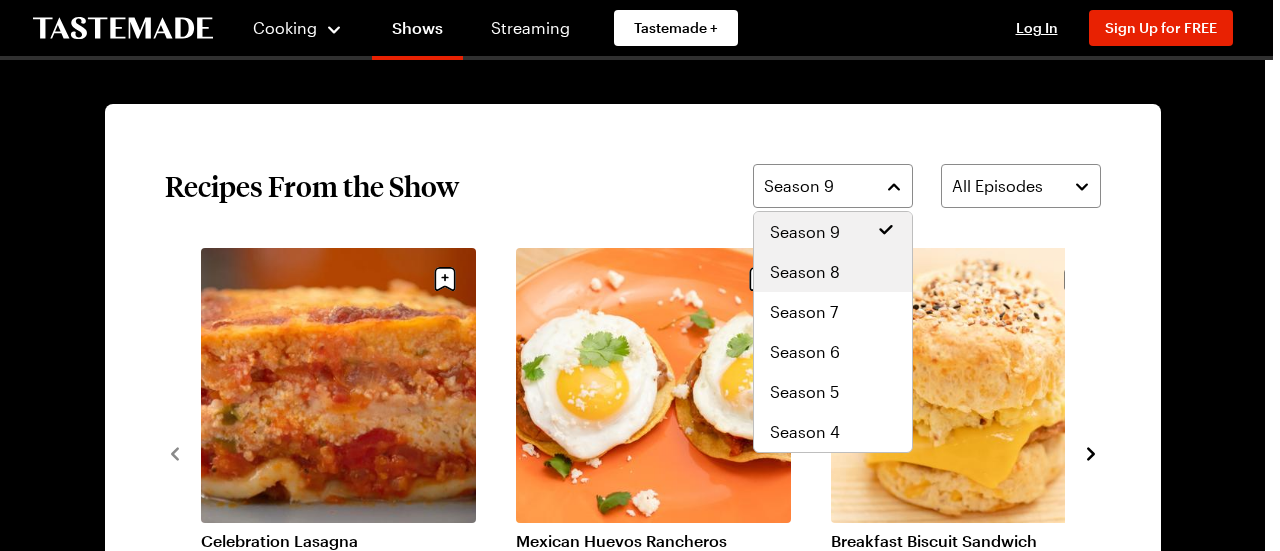 drag, startPoint x: 824, startPoint y: 279, endPoint x: 844, endPoint y: 270, distance: 21.931713 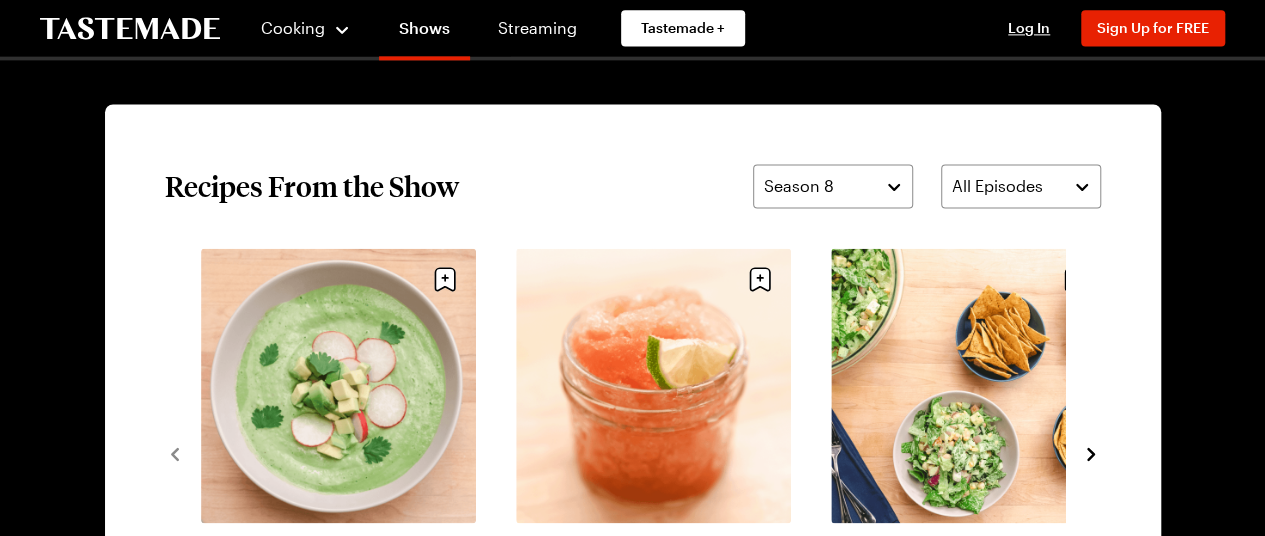 click on "Recipes From the Show Season 8 All Episodes Chilled Cucumber Avocado Soup 20 mins Watermelon Lime Granita (1) 4h 0m [PERSON_NAME]’s Green Goddess Chopped Salad (1) 20 mins Tuna Niçoise Sandwich (1) 25 mins Struggle Meals Spam Musubi (1) 35 mins Veggie Muffaletta 35 mins Double Smashburgers (4) 50 mins S'mores Icebox Cake (3) 20 mins Summer Veggie Pasta Salad (2) 25 mins Chipotle-Style Chicken Burrito Bowl (9) 1h 0m Vegetarian Poke Bowl (1) 50 mins Blueberry Breakfast Smoothie Bowl (2) 10 mins Butter-Roasted Fish (1) 25 mins [PERSON_NAME]'s Cacio e Pepe (4) 15 mins Crispy Pork Cutlet with Fennel Salad (1) 18 mins Spam Pineapple Sliders (1) 20 mins Greek Turkey Burger 50 mins Crispy Eggplant Sandwich 50 mins Spring Veggie Stir Fry 45 mins Vegetable Scrap Fritters 45 mins Spring Green Quinoa 55 mins Lemon Layer Cake 23 mins Loaded Hummus (2) 25 mins Rainbow Carrot Galette (1) 1h 10m Affordable One-Pot Penne Pasta (7) 30 mins One-Pot Brothy Beans (3) 35 mins One-Pot Chicken & Rice (15) 1h 10m" at bounding box center [633, 452] 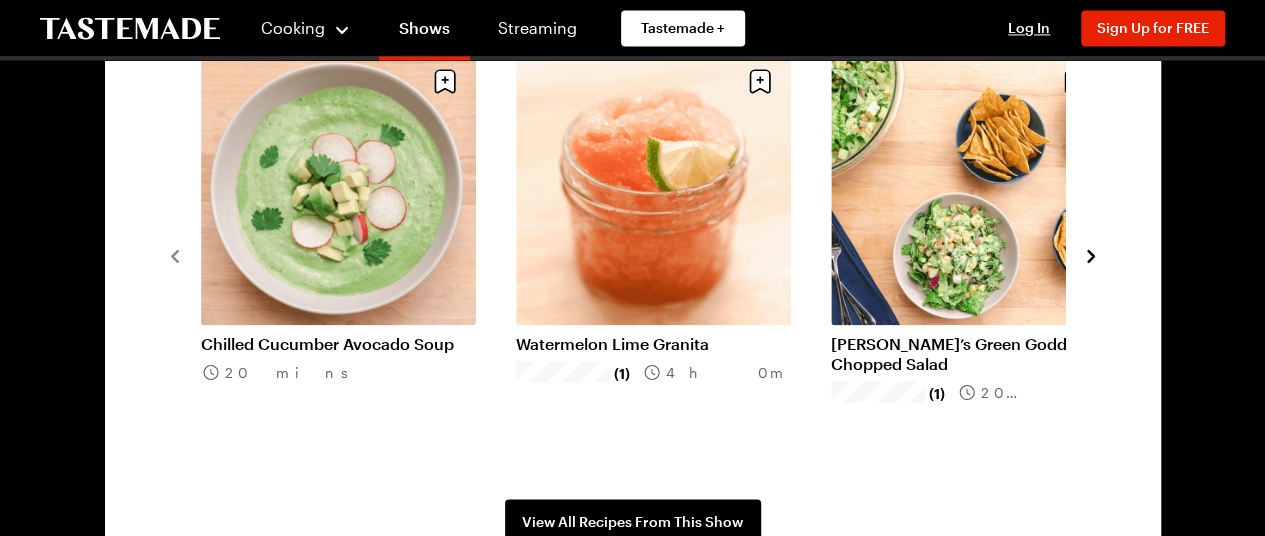 scroll, scrollTop: 1600, scrollLeft: 0, axis: vertical 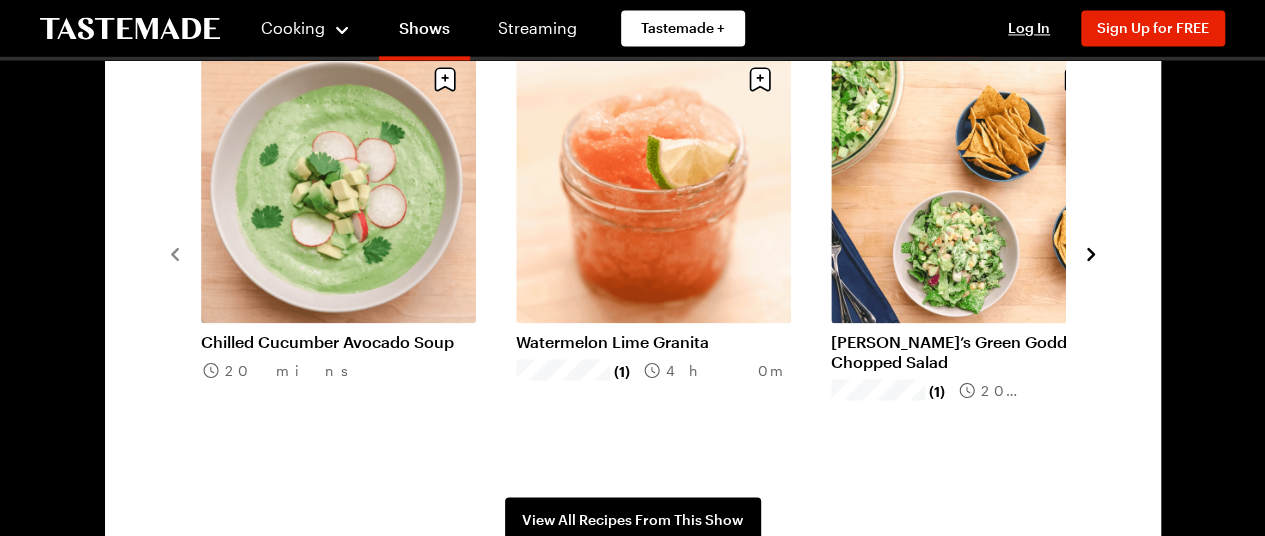 click 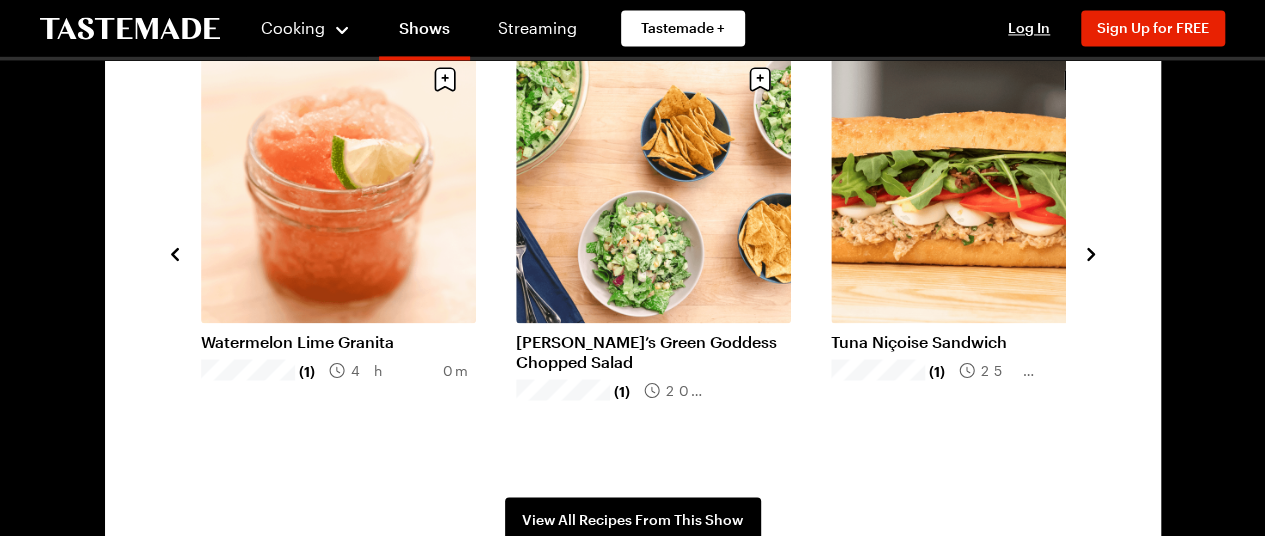 click 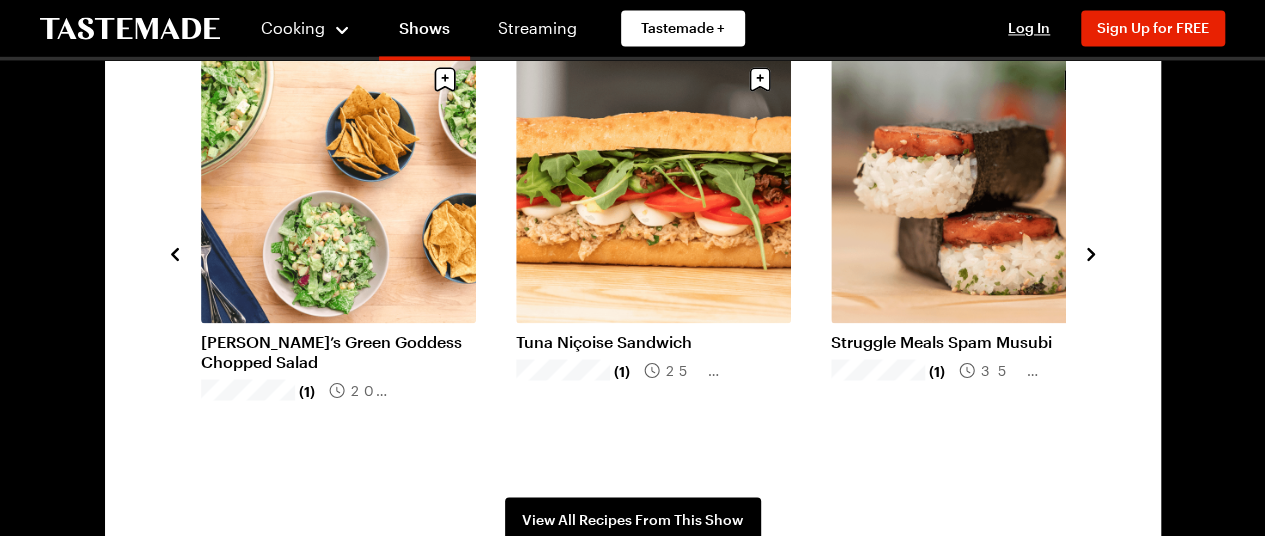 click 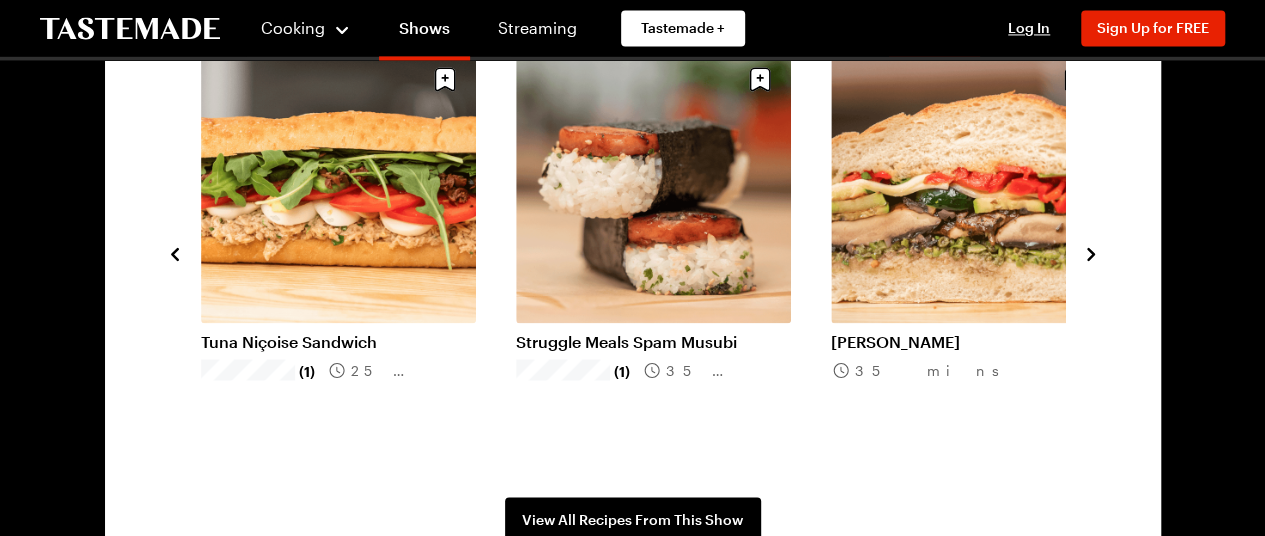 click 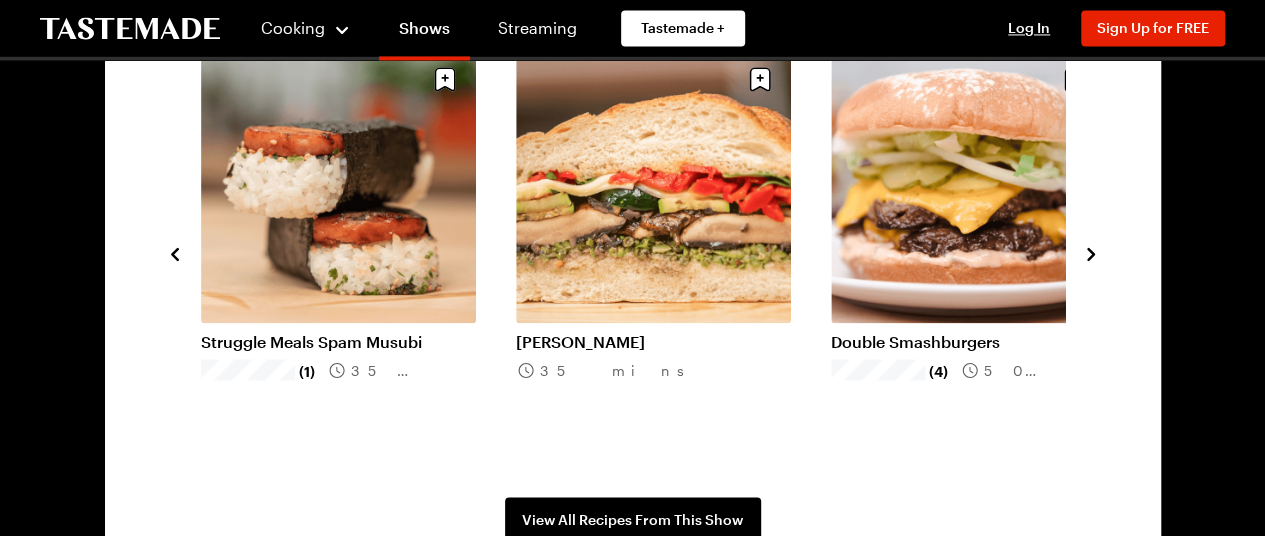 click 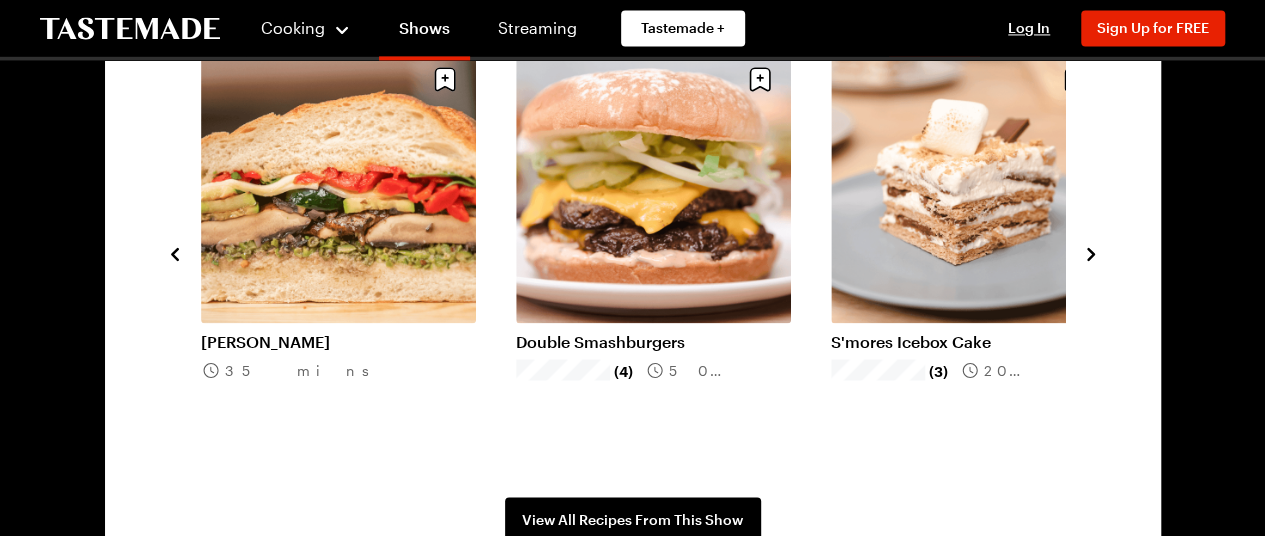 click 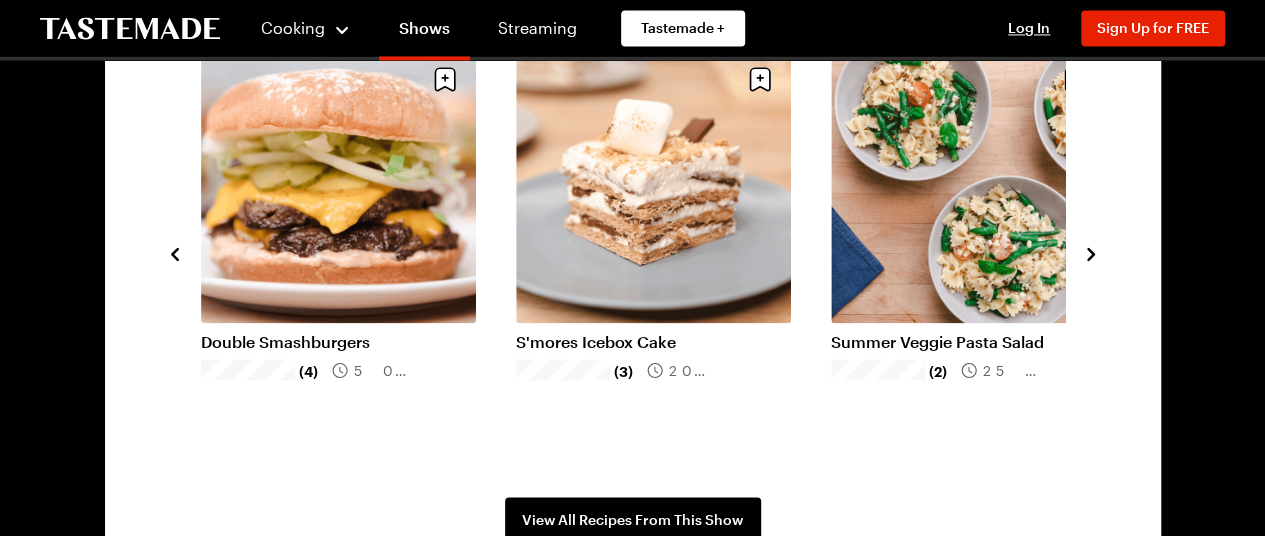 click 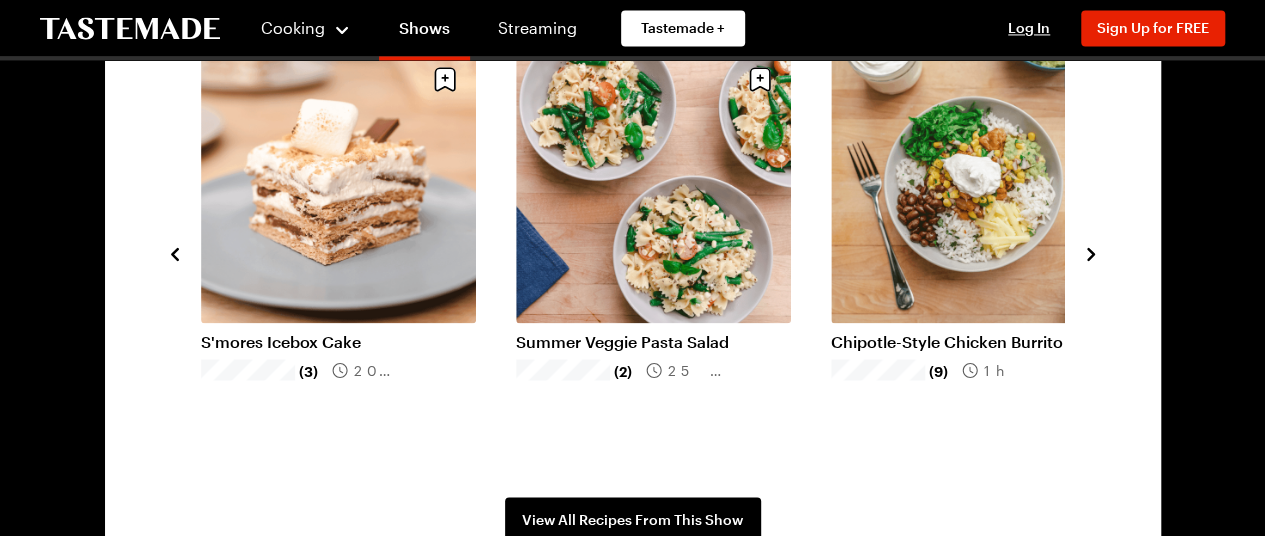 click 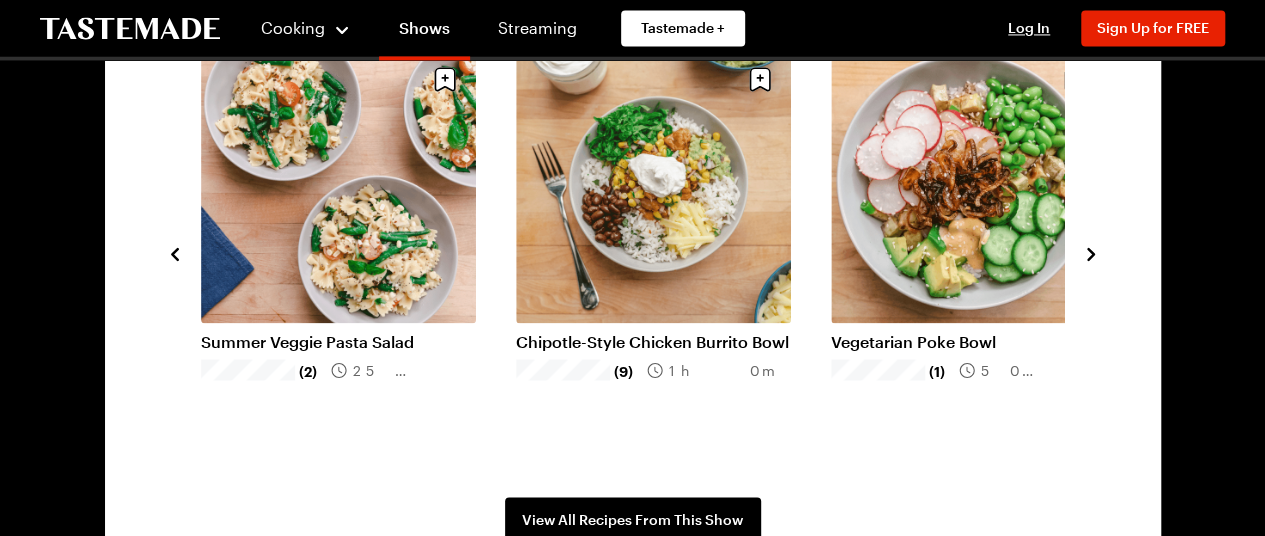 click 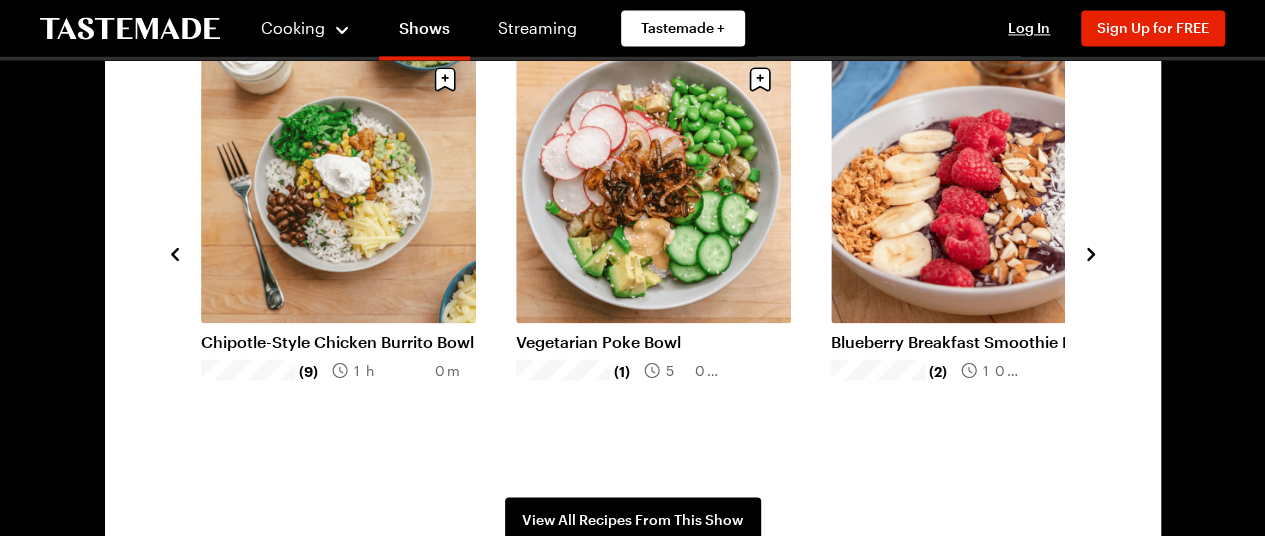 click 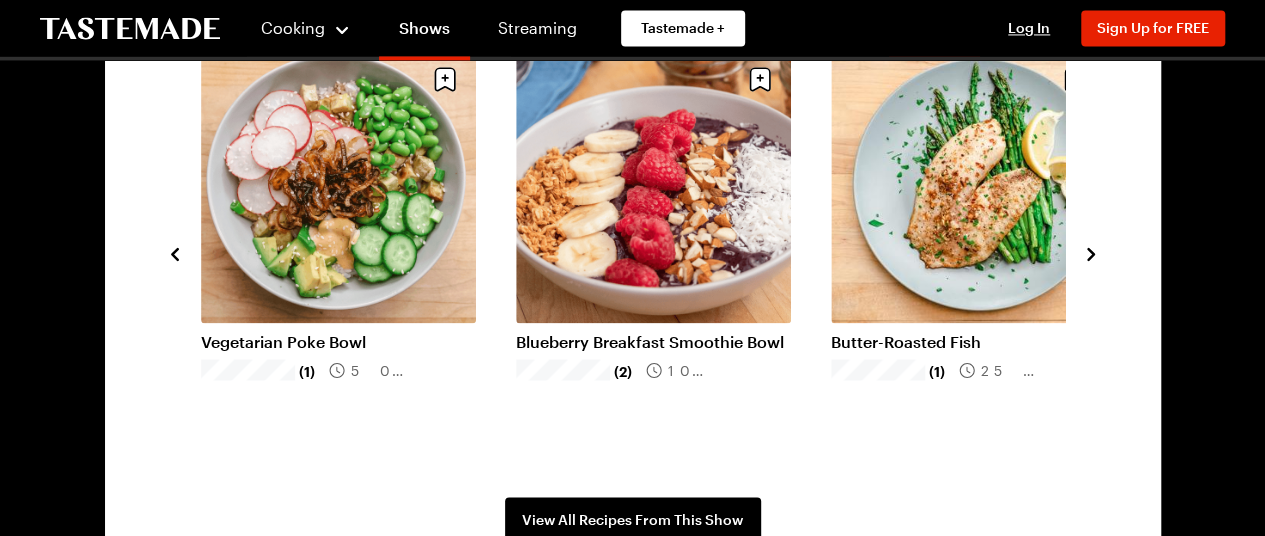 click 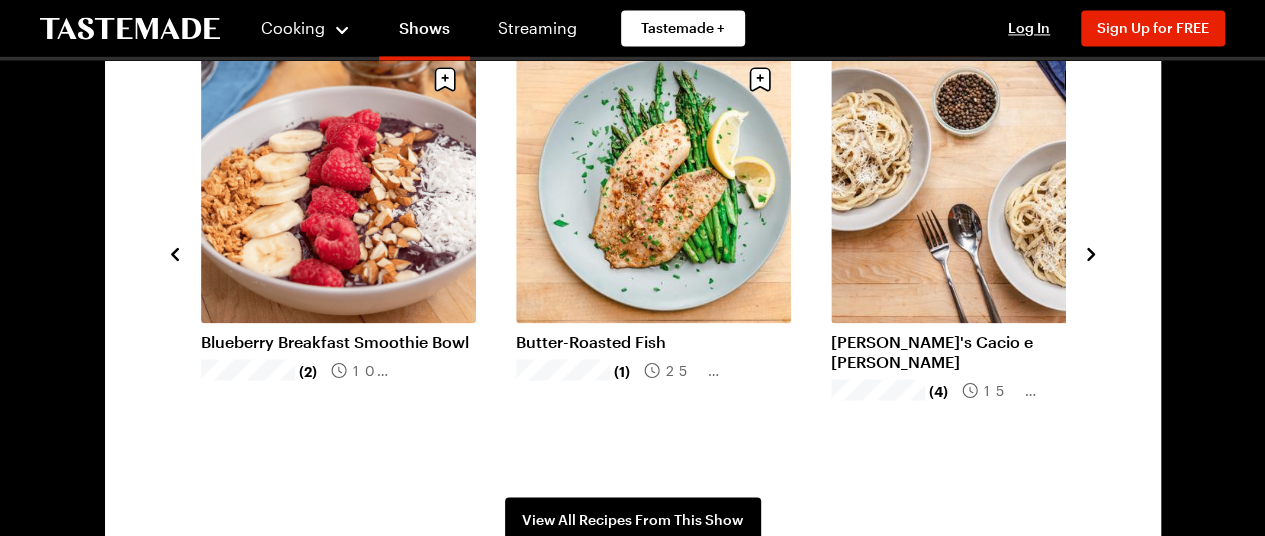 click 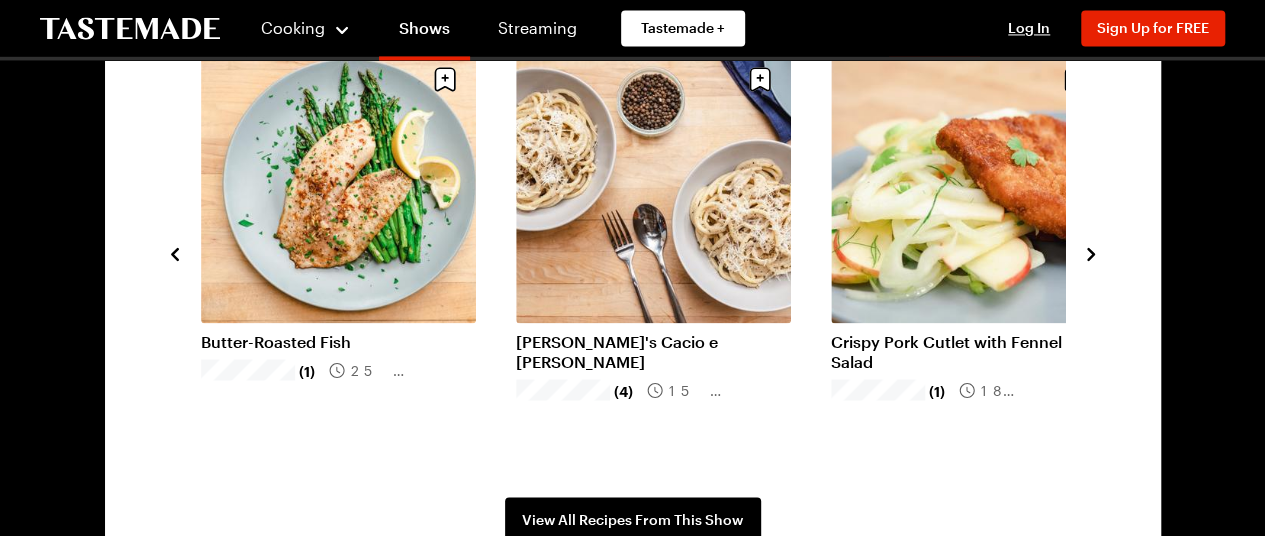click 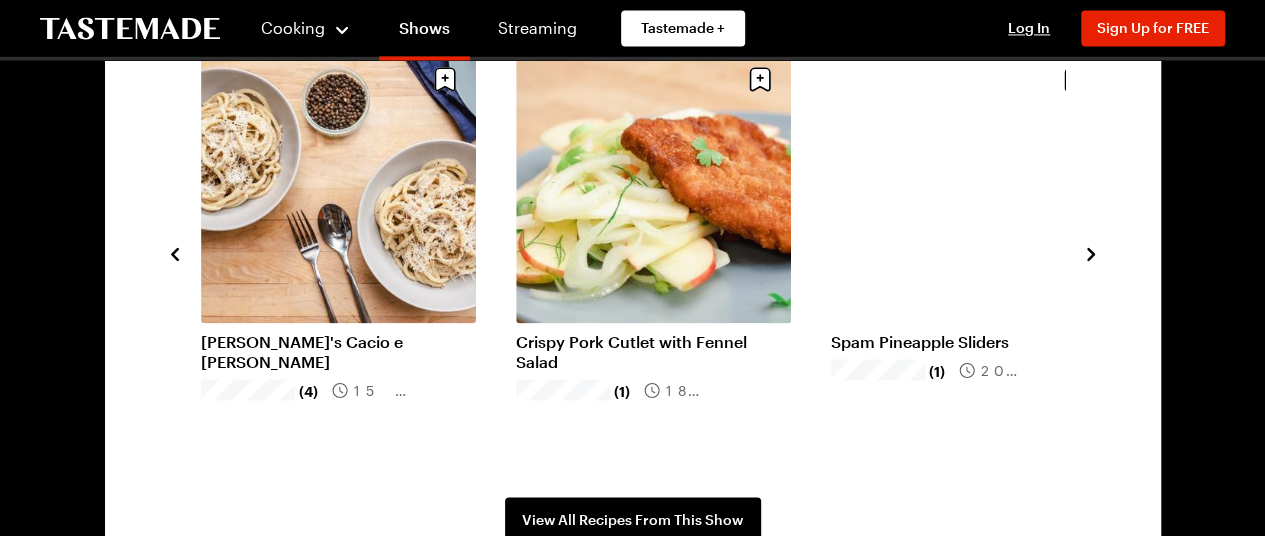 click 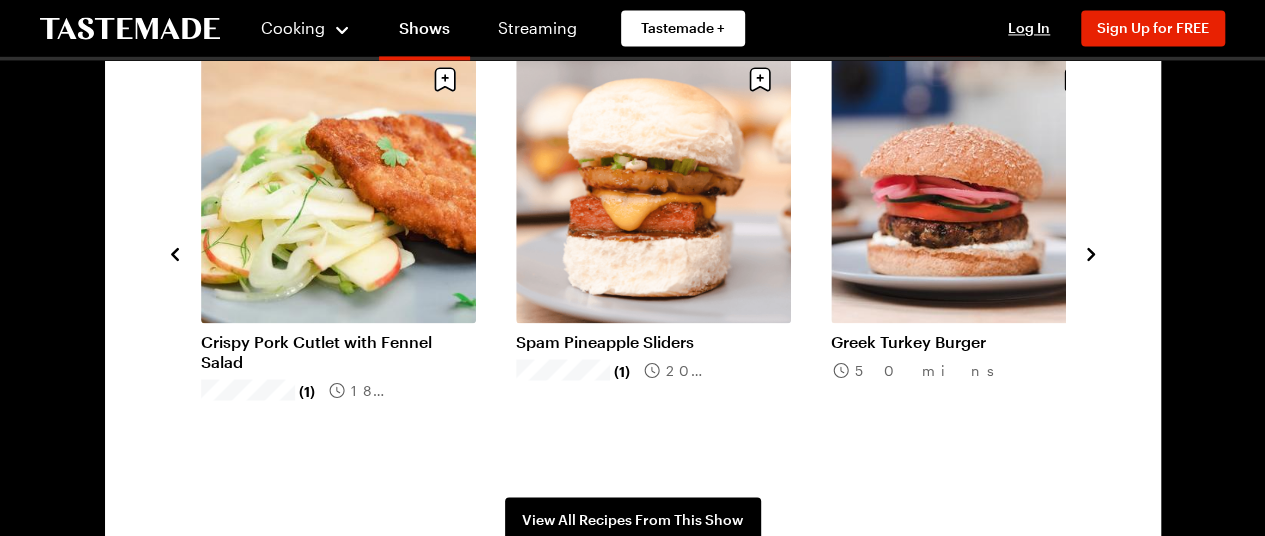 click 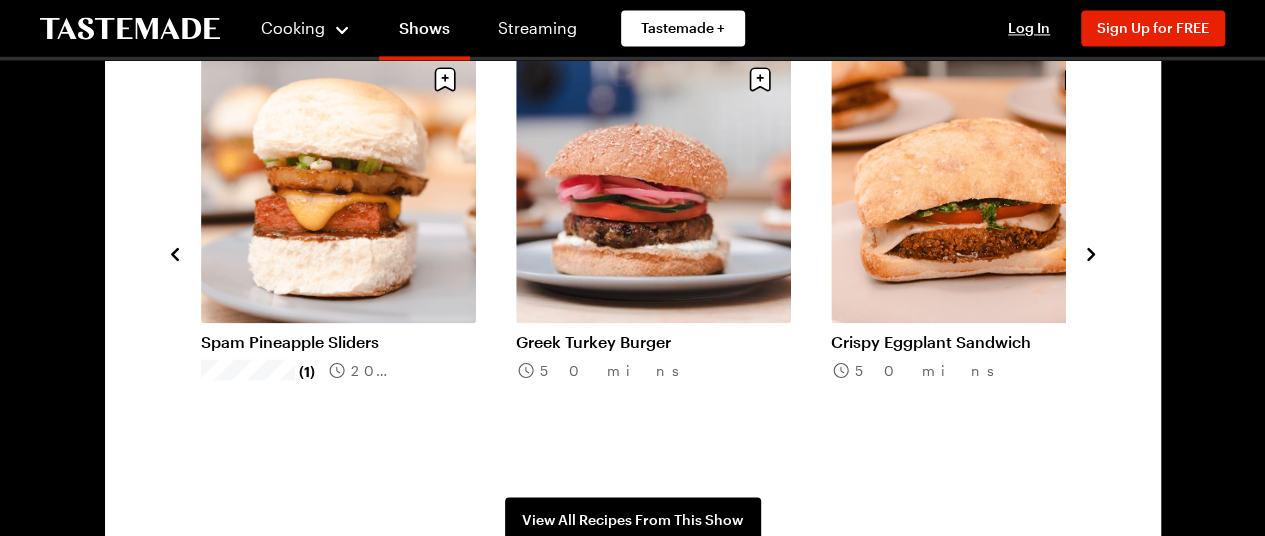 click 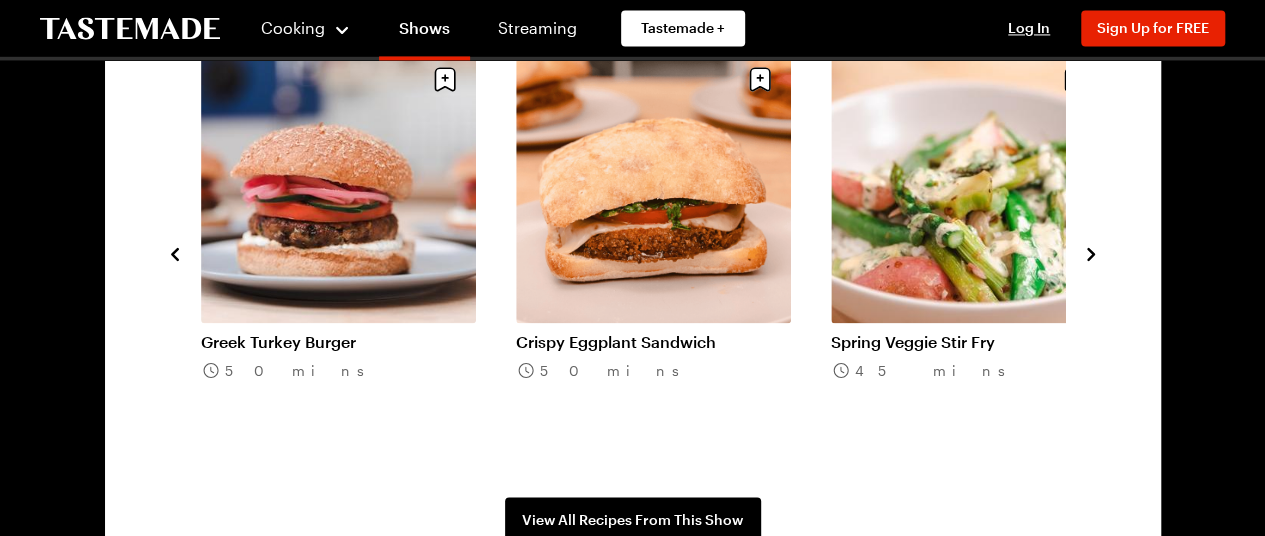 click 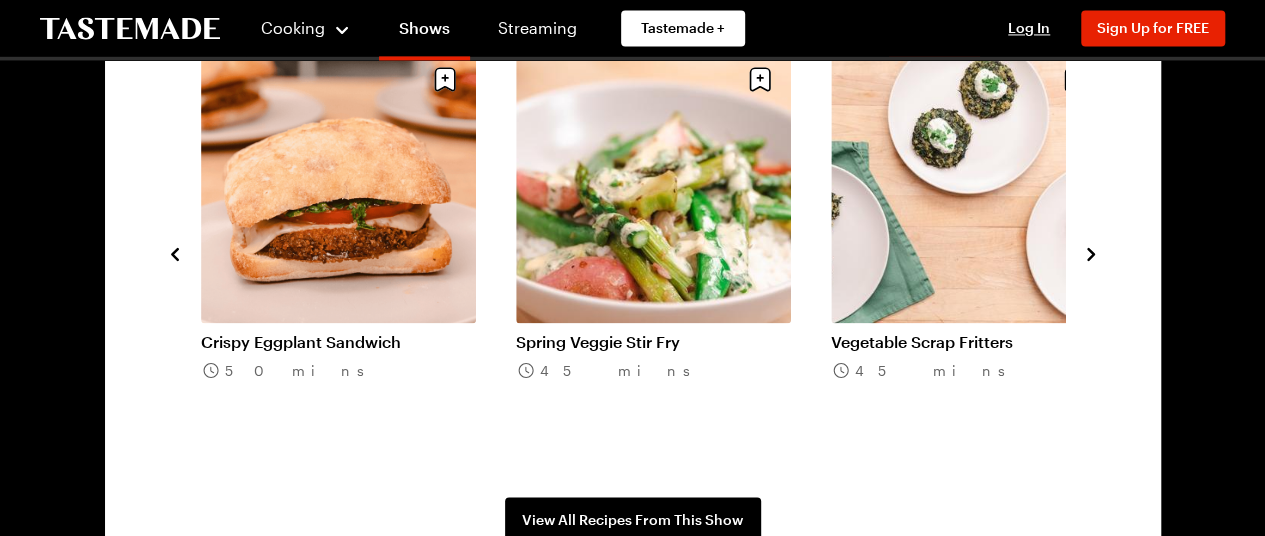 click 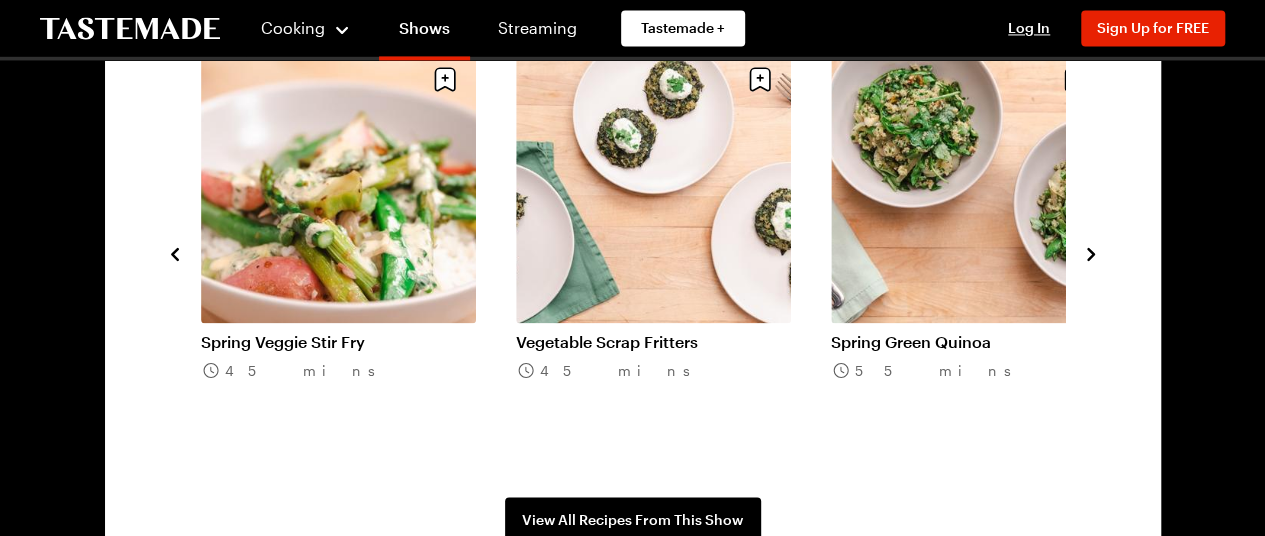 click on "Recipes From the Show Season 8 All Episodes Chilled Cucumber Avocado Soup 20 mins Watermelon Lime Granita (1) 4h 0m [PERSON_NAME]’s Green Goddess Chopped Salad (1) 20 mins Tuna Niçoise Sandwich (1) 25 mins Struggle Meals Spam Musubi (1) 35 mins Veggie Muffaletta 35 mins Double Smashburgers (4) 50 mins S'mores Icebox Cake (3) 20 mins Summer Veggie Pasta Salad (2) 25 mins Chipotle-Style Chicken Burrito Bowl (9) 1h 0m Vegetarian Poke Bowl (1) 50 mins Blueberry Breakfast Smoothie Bowl (2) 10 mins Butter-Roasted Fish (1) 25 mins [PERSON_NAME]'s Cacio e Pepe (4) 15 mins Crispy Pork Cutlet with Fennel Salad (1) 18 mins Spam Pineapple Sliders (1) 20 mins Greek Turkey Burger 50 mins Crispy Eggplant Sandwich 50 mins Spring Veggie Stir Fry 45 mins Vegetable Scrap Fritters 45 mins Spring Green Quinoa 55 mins Lemon Layer Cake 23 mins Loaded Hummus (2) 25 mins Rainbow Carrot Galette (1) 1h 10m Affordable One-Pot Penne Pasta (7) 30 mins One-Pot Brothy Beans (3) 35 mins One-Pot Chicken & Rice (15) 1h 10m" at bounding box center (633, 252) 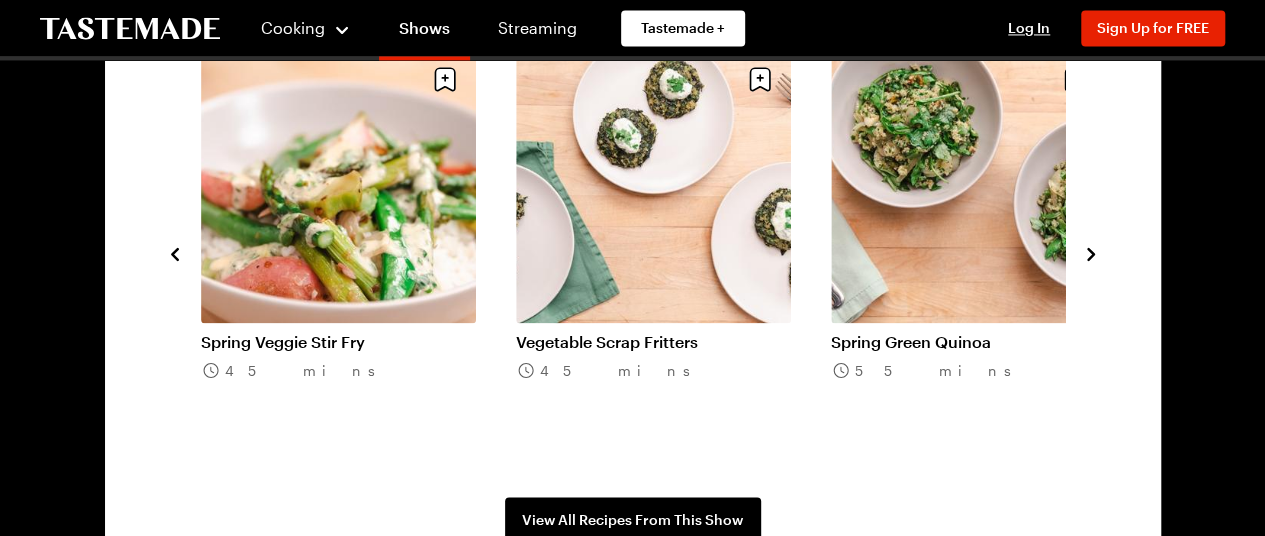 click 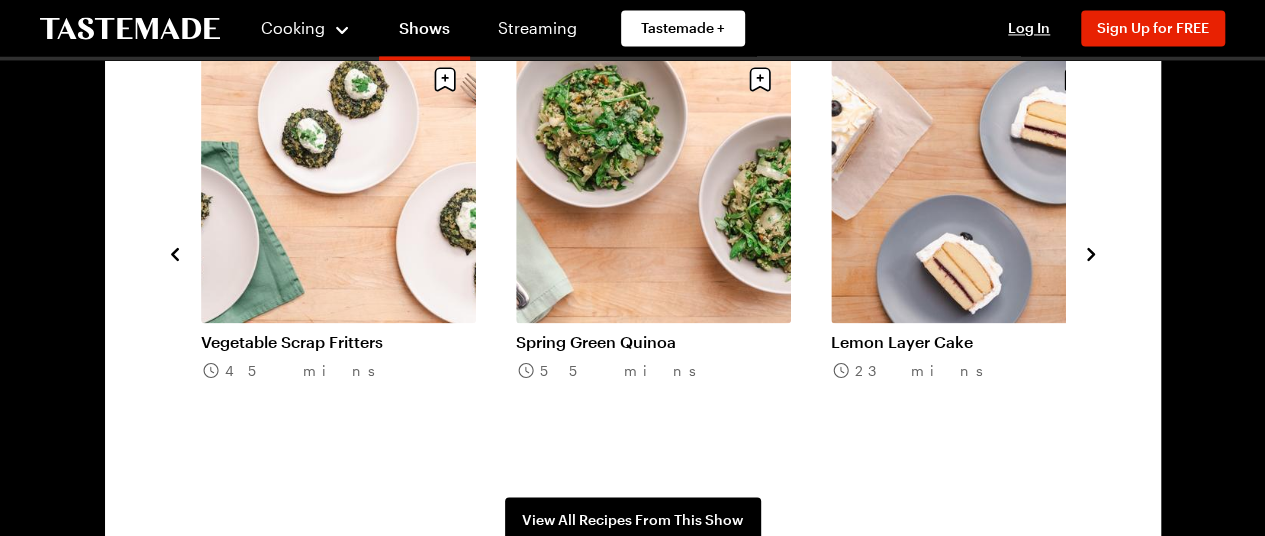 click at bounding box center [1091, 252] 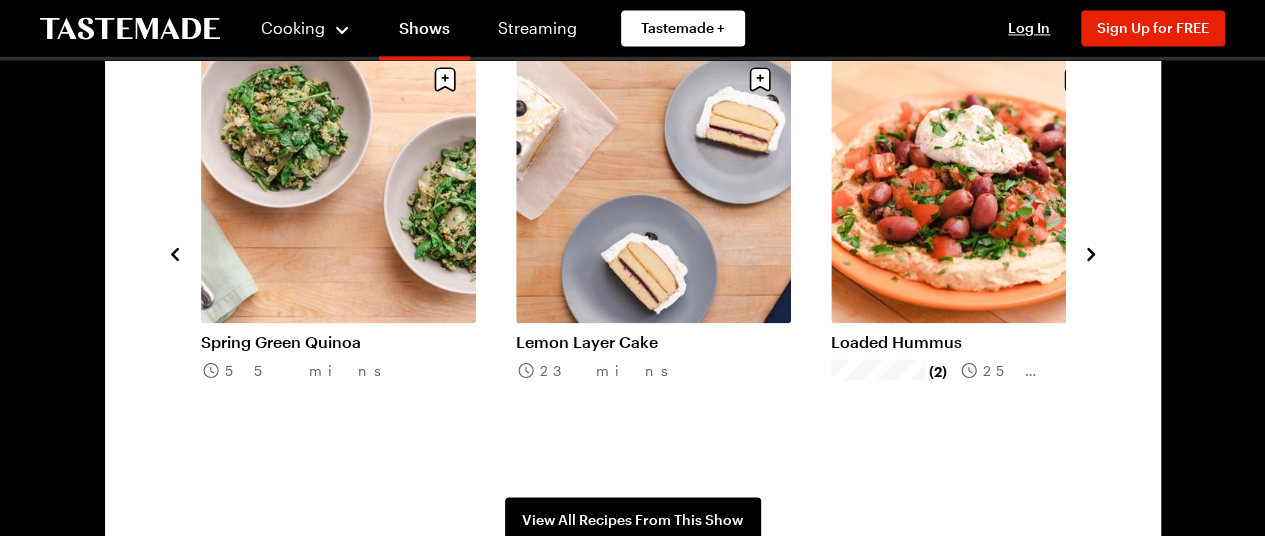click 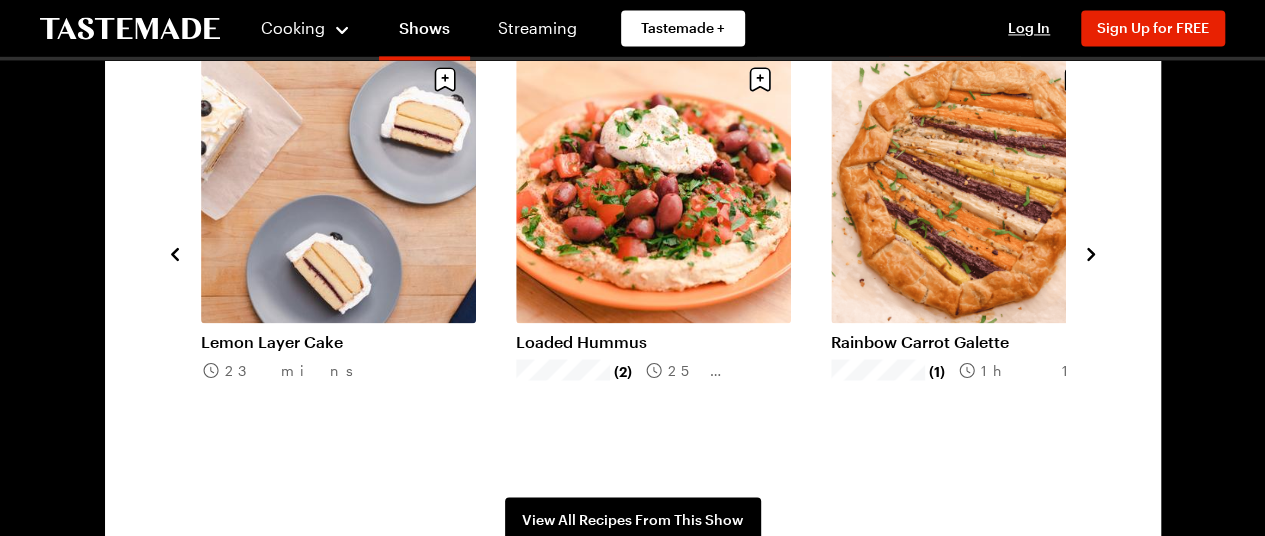 click 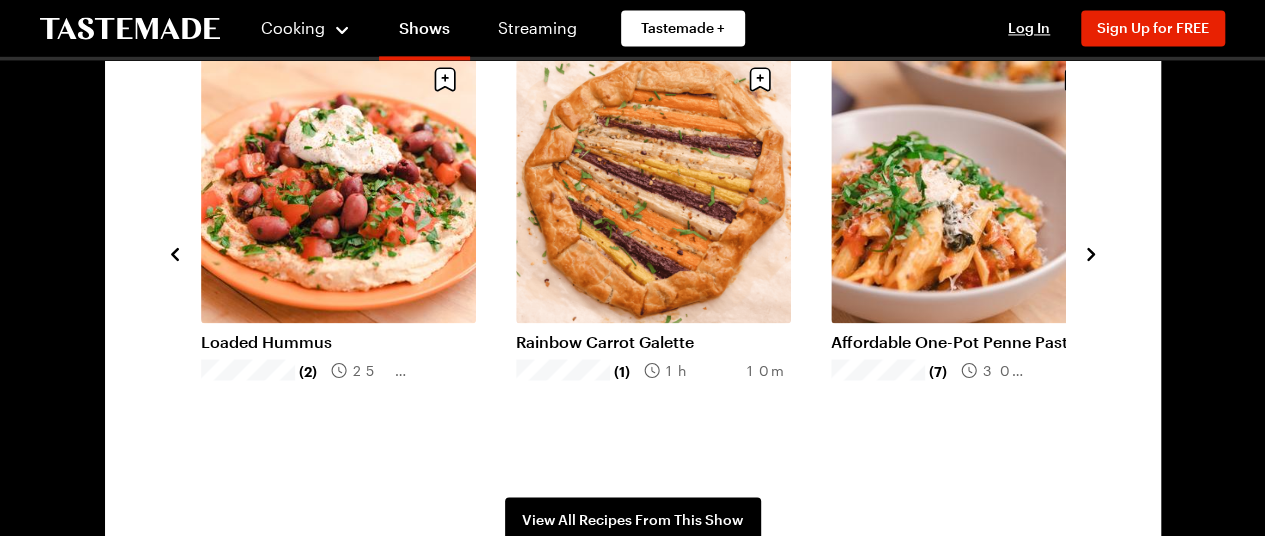 click 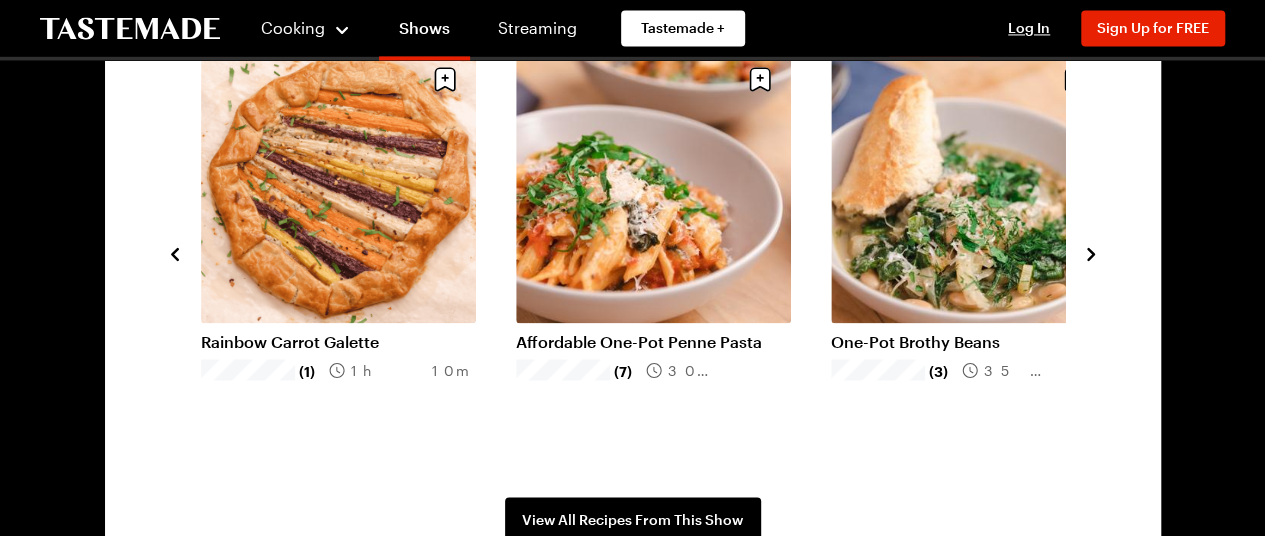 click on "One-Pot Brothy Beans" at bounding box center [968, 341] 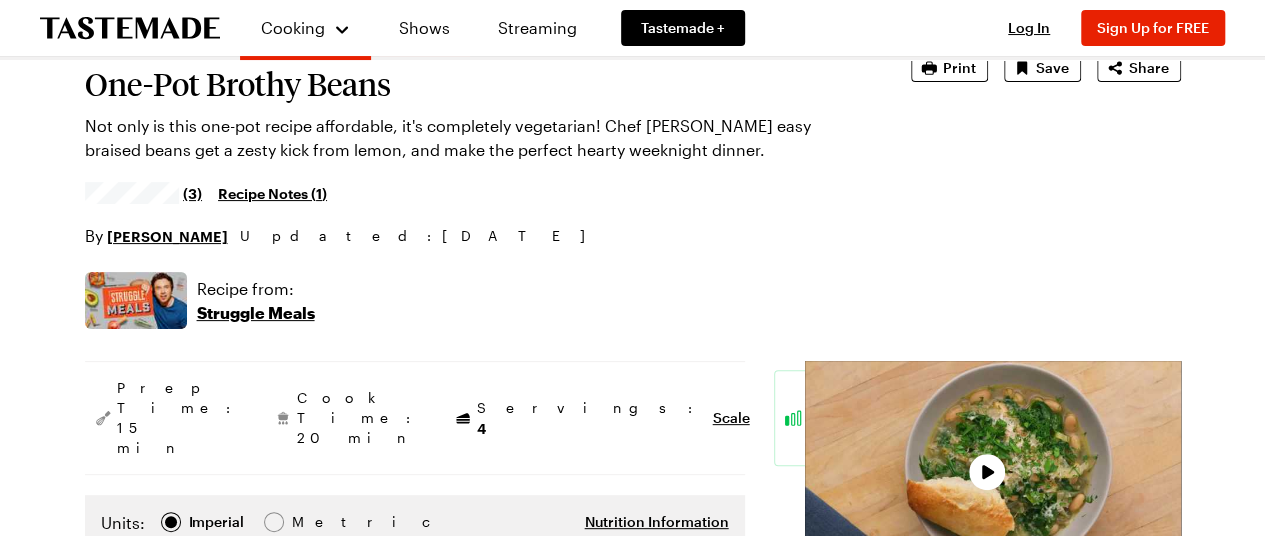scroll, scrollTop: 200, scrollLeft: 0, axis: vertical 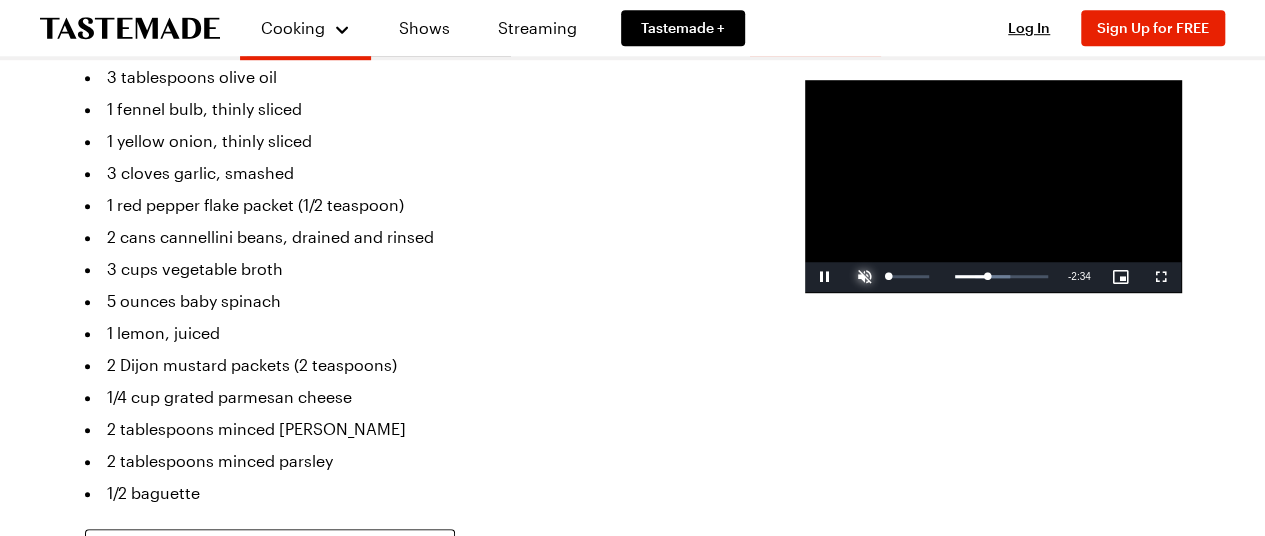 click at bounding box center [865, 277] 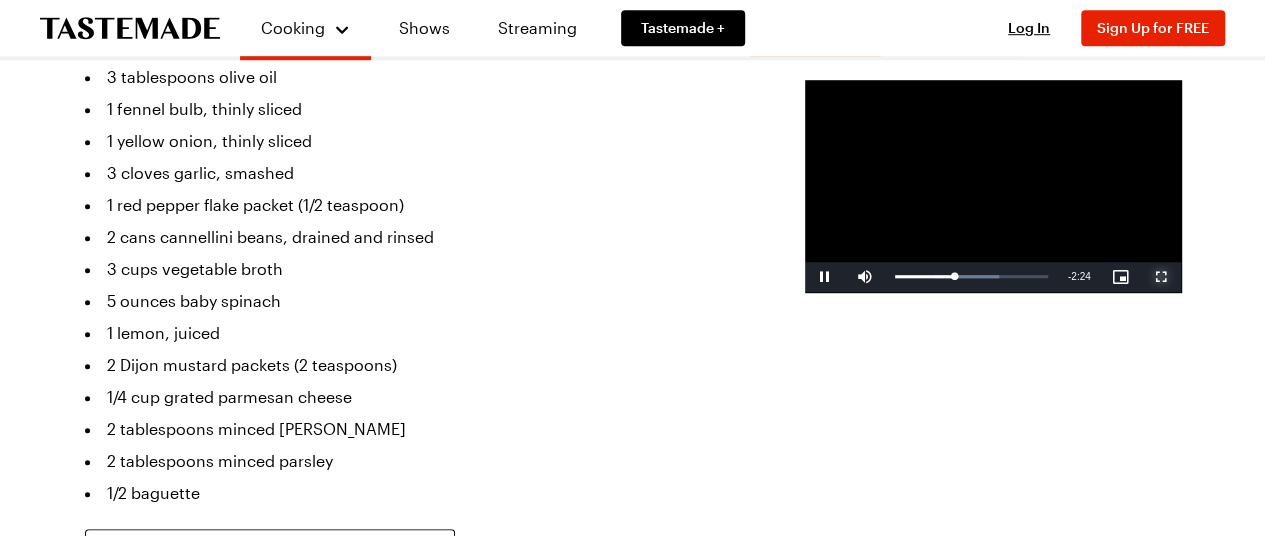click at bounding box center [1161, 277] 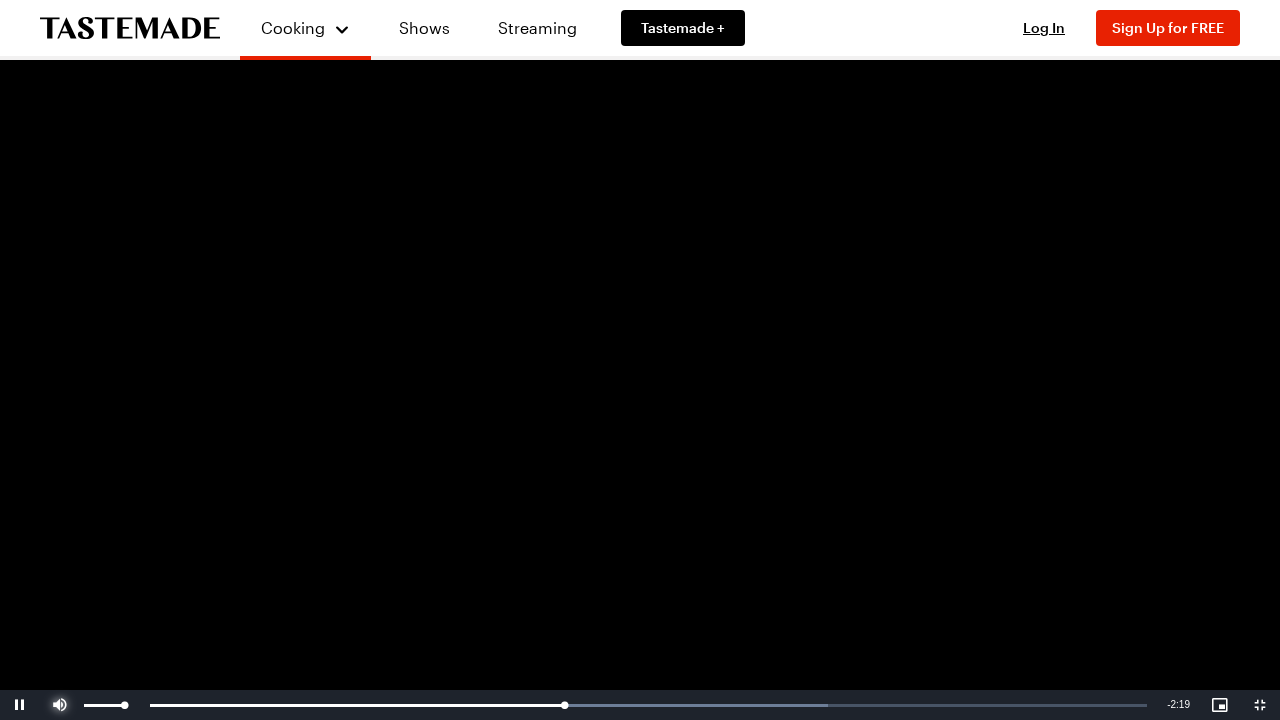 click at bounding box center [60, 705] 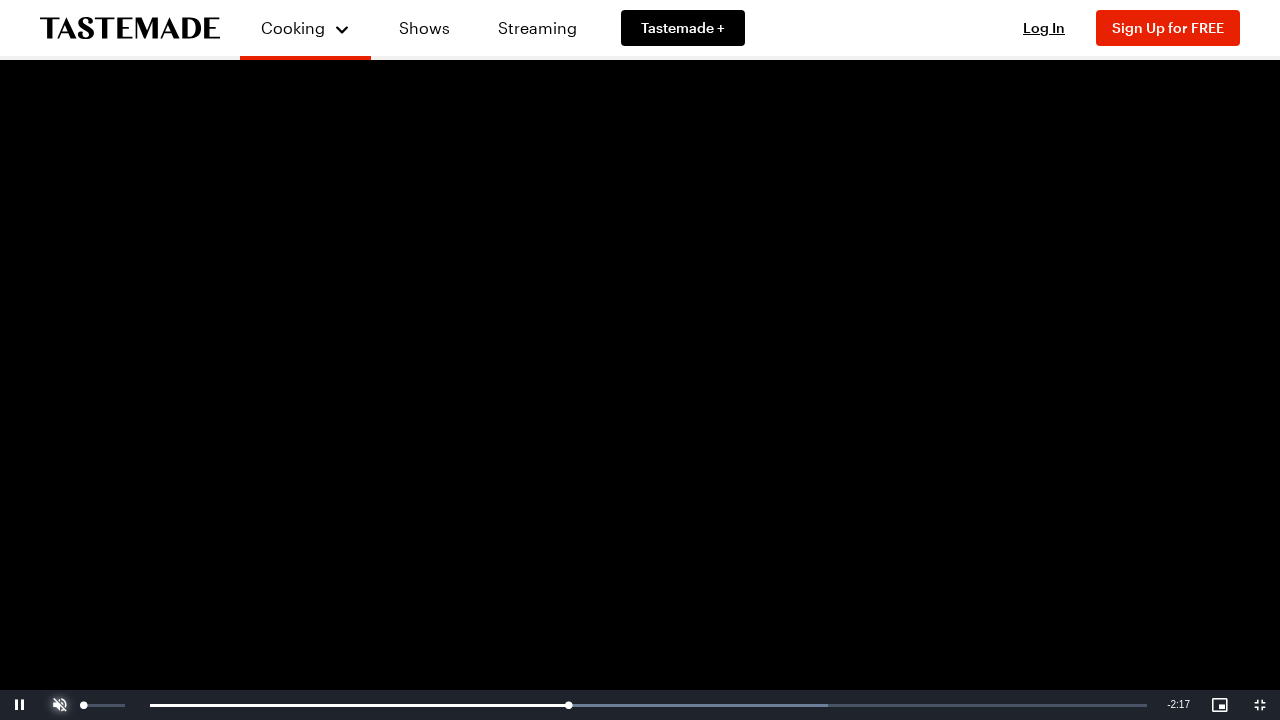 click at bounding box center [60, 705] 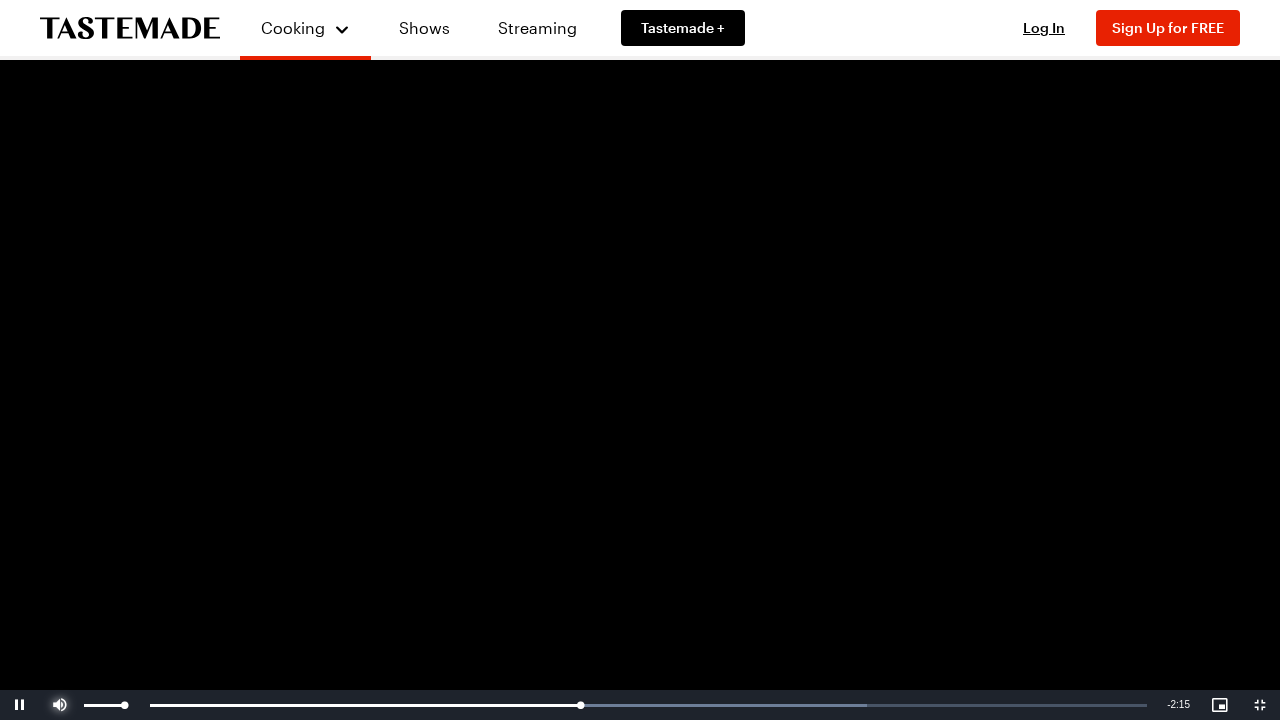 type 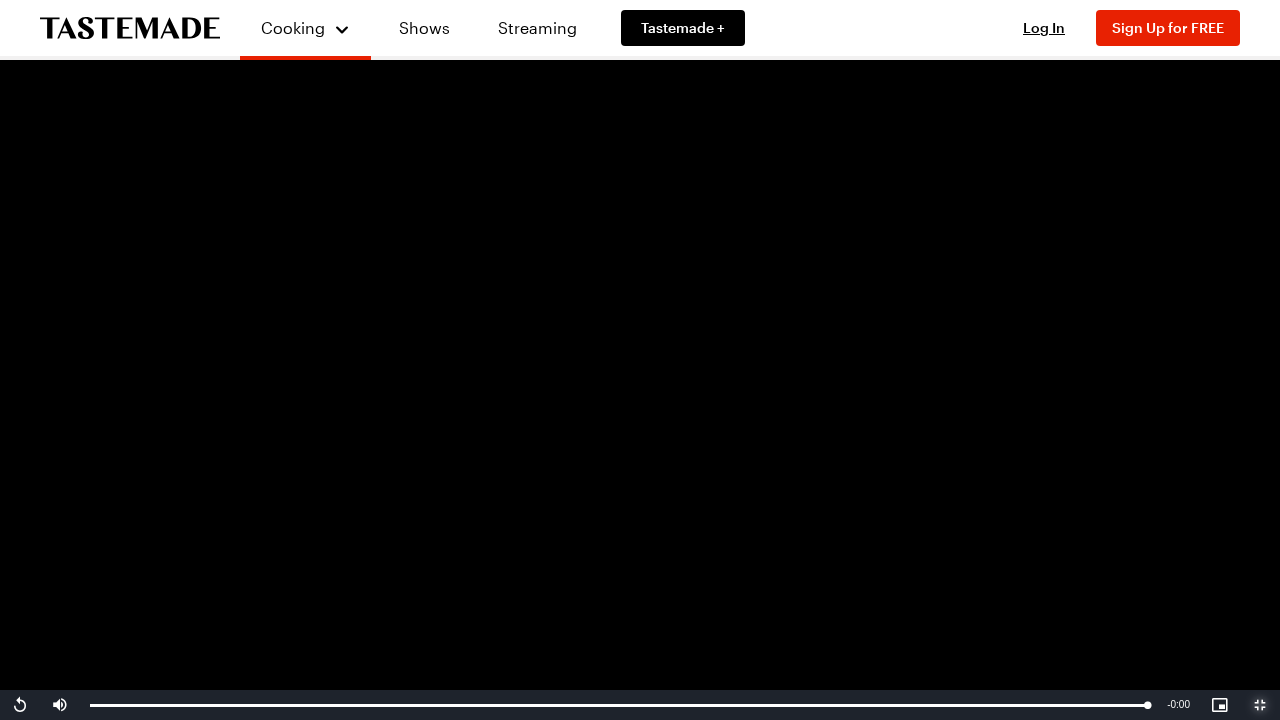 click at bounding box center (1260, 705) 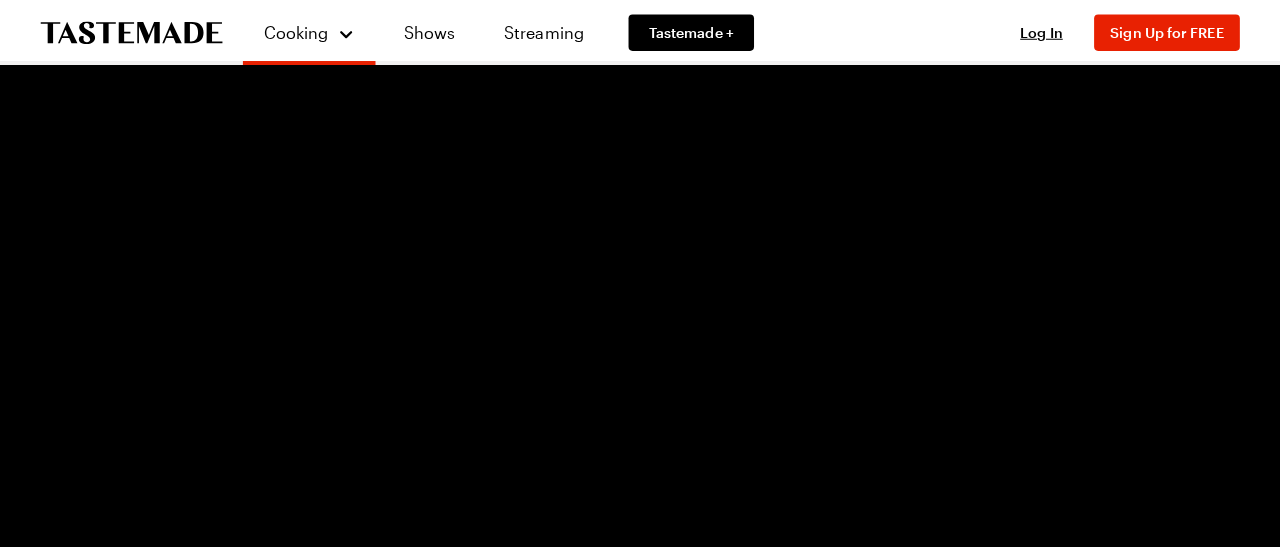 scroll, scrollTop: 800, scrollLeft: 0, axis: vertical 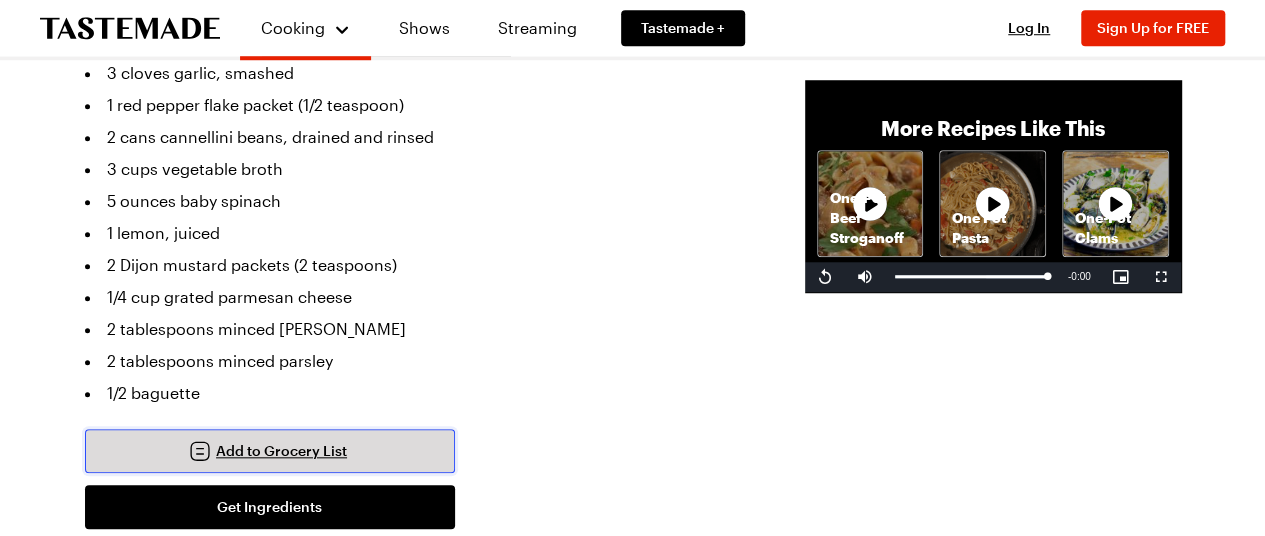 click on "Add to Grocery List" at bounding box center [281, 451] 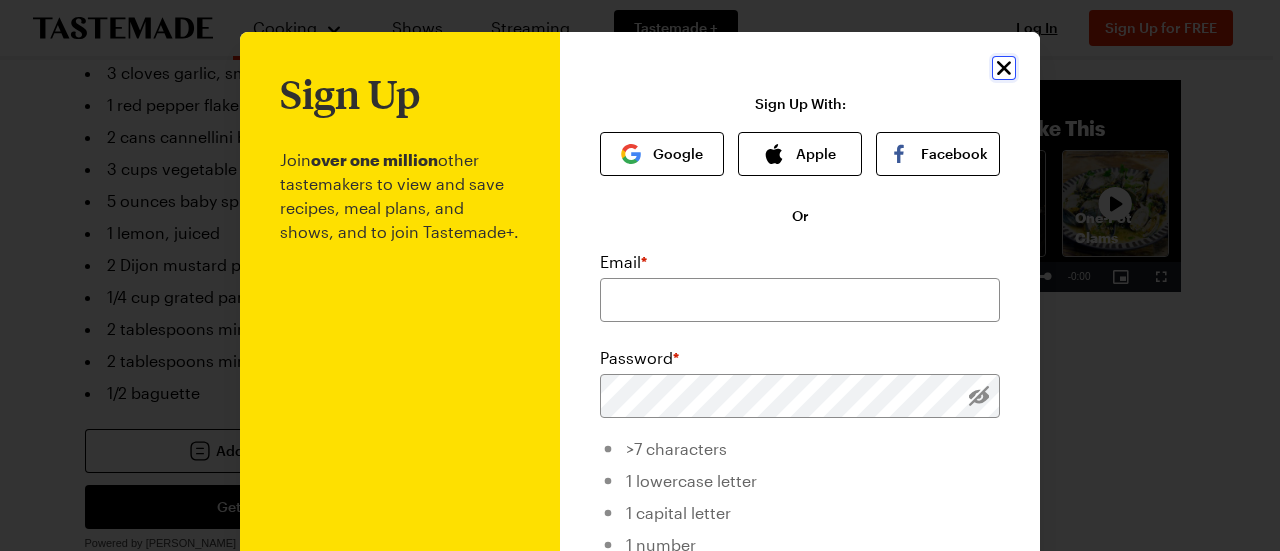 click 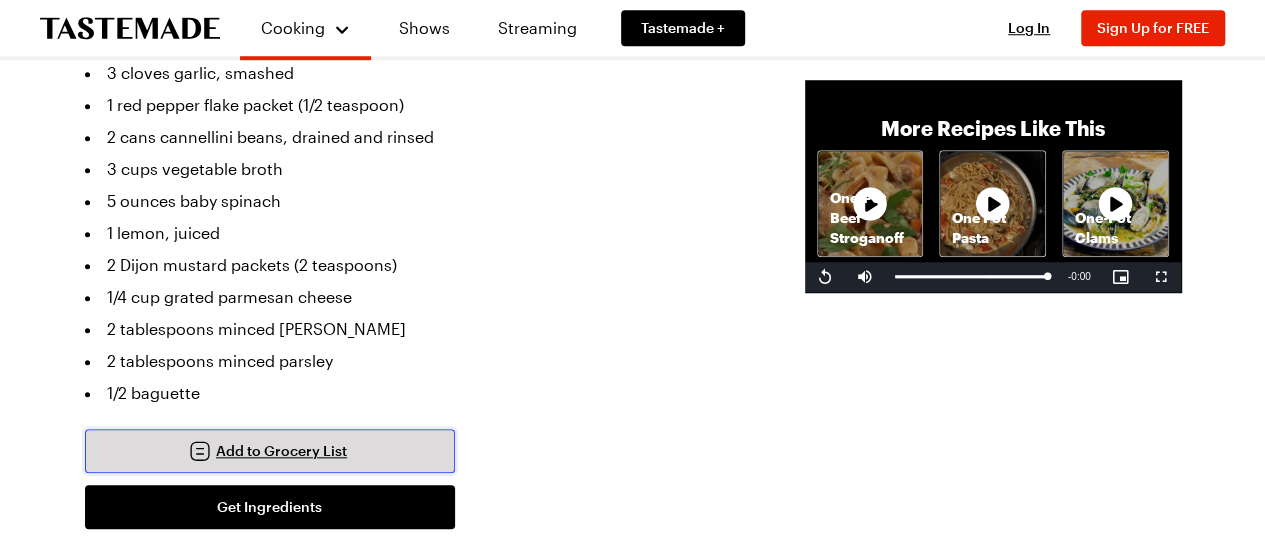 click on "Add to Grocery List" at bounding box center (281, 451) 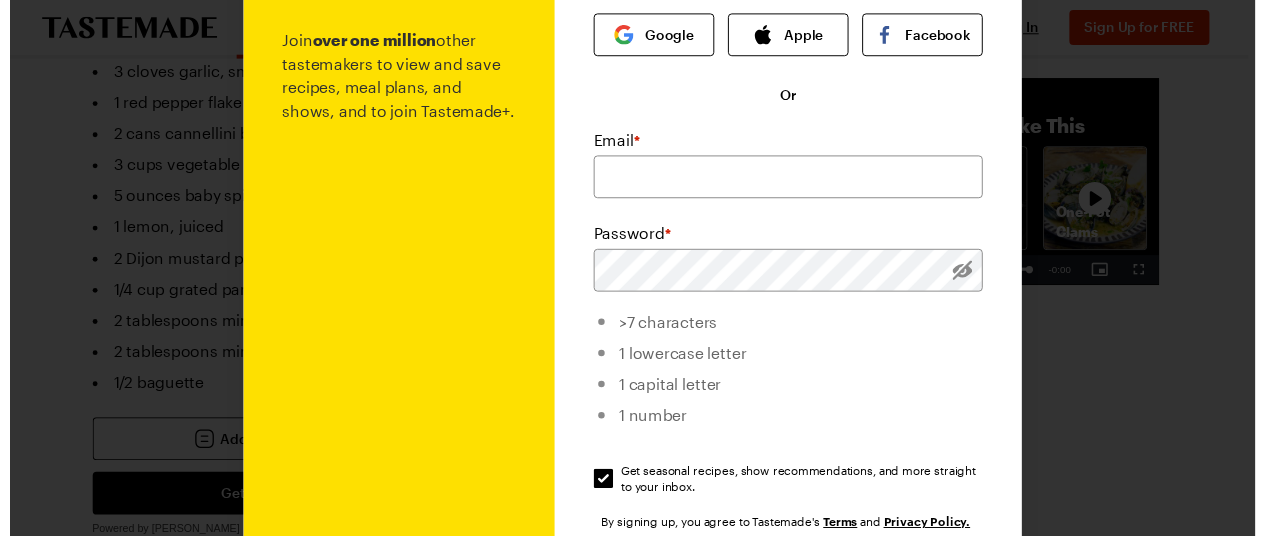 scroll, scrollTop: 0, scrollLeft: 0, axis: both 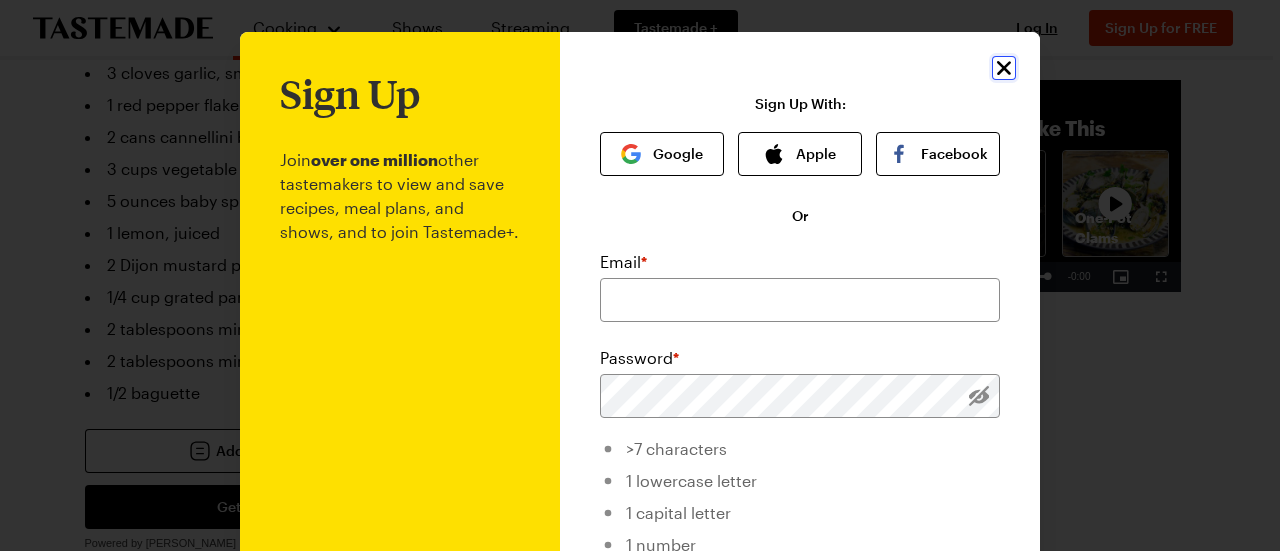 click 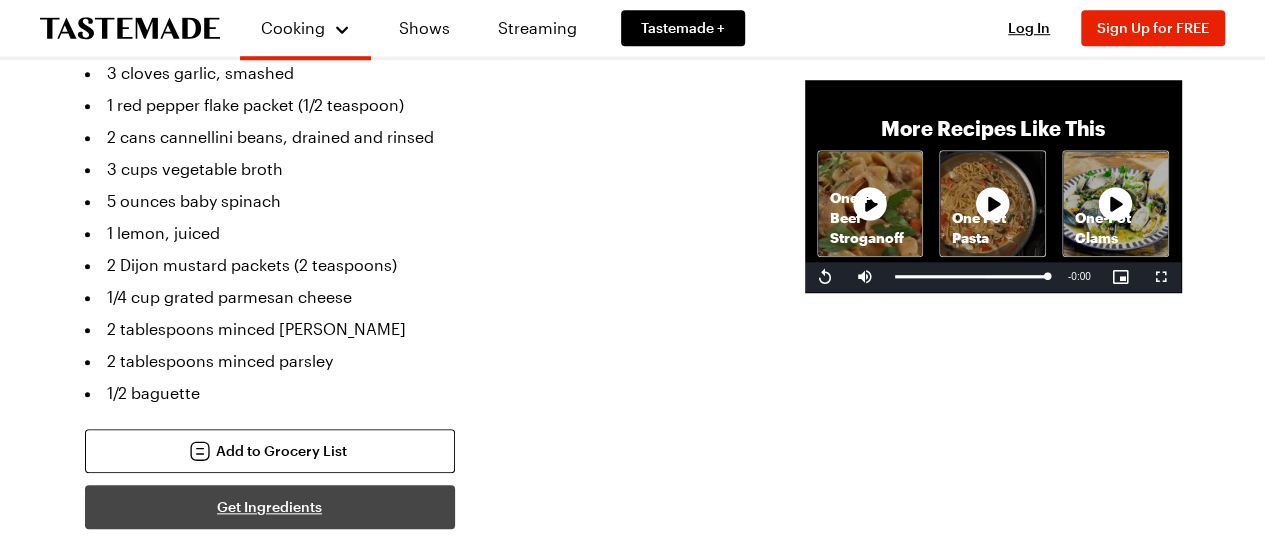 drag, startPoint x: 498, startPoint y: 247, endPoint x: 305, endPoint y: 453, distance: 282.2853 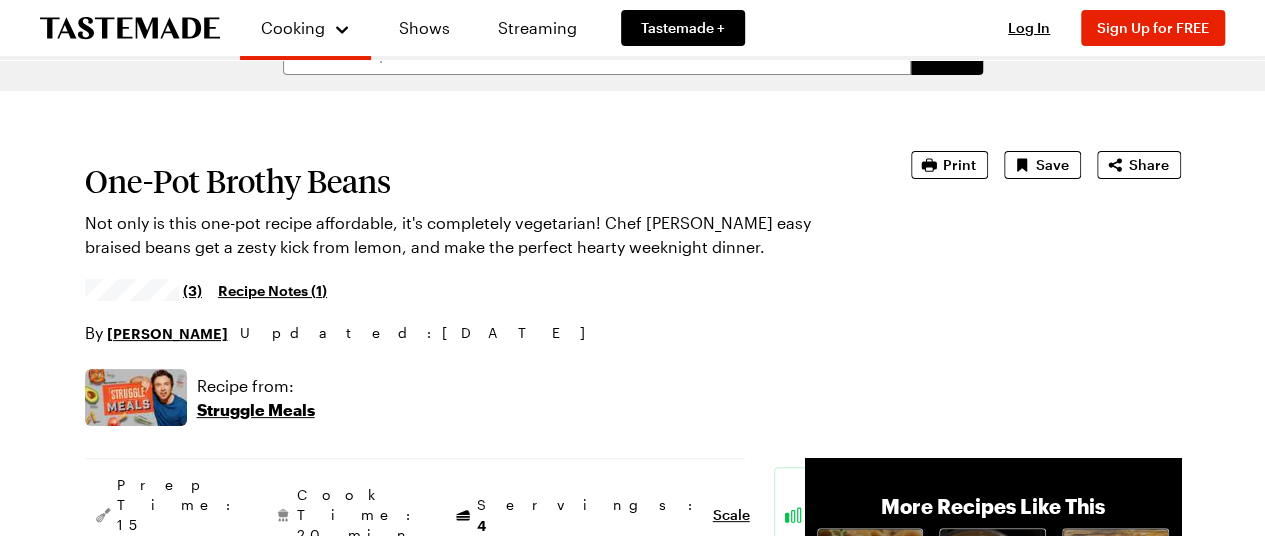 scroll, scrollTop: 0, scrollLeft: 0, axis: both 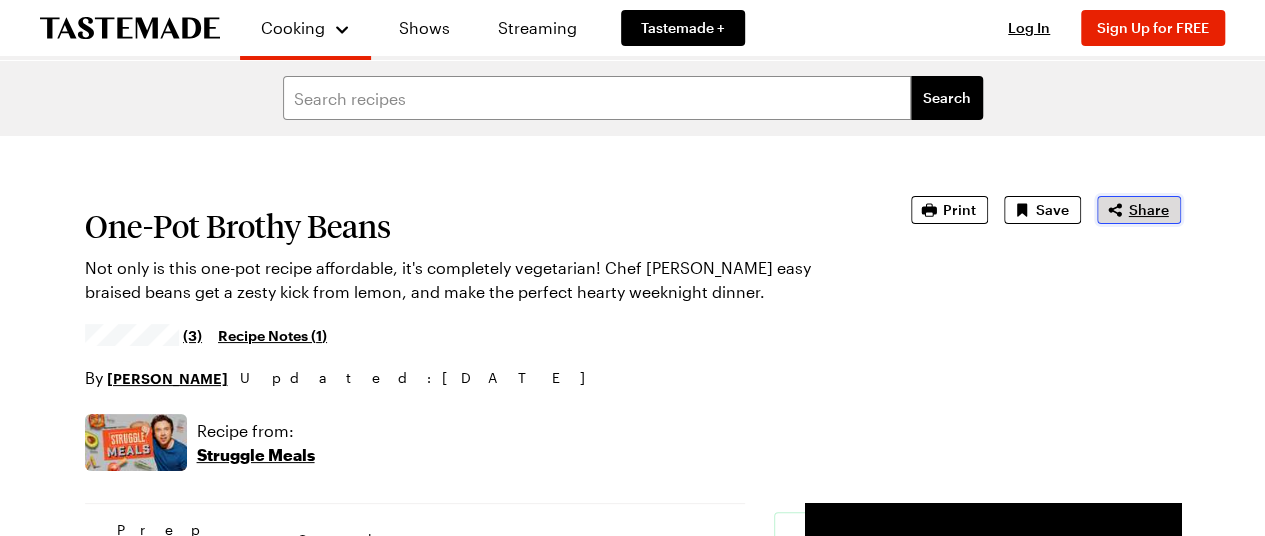 click on "Share" at bounding box center [1149, 210] 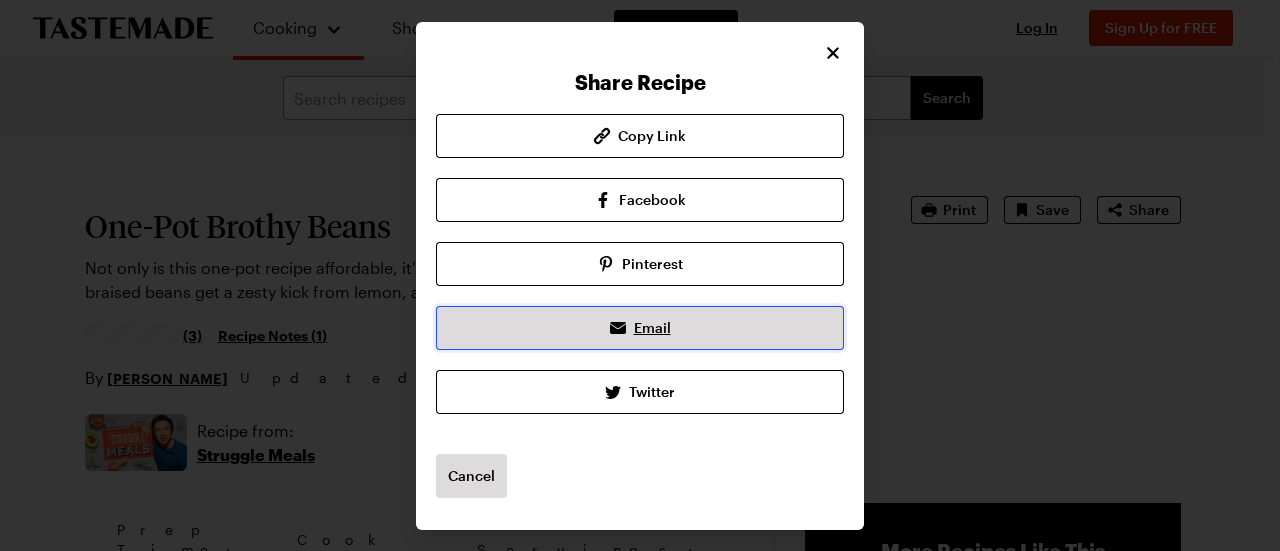 click on "Email" at bounding box center [652, 328] 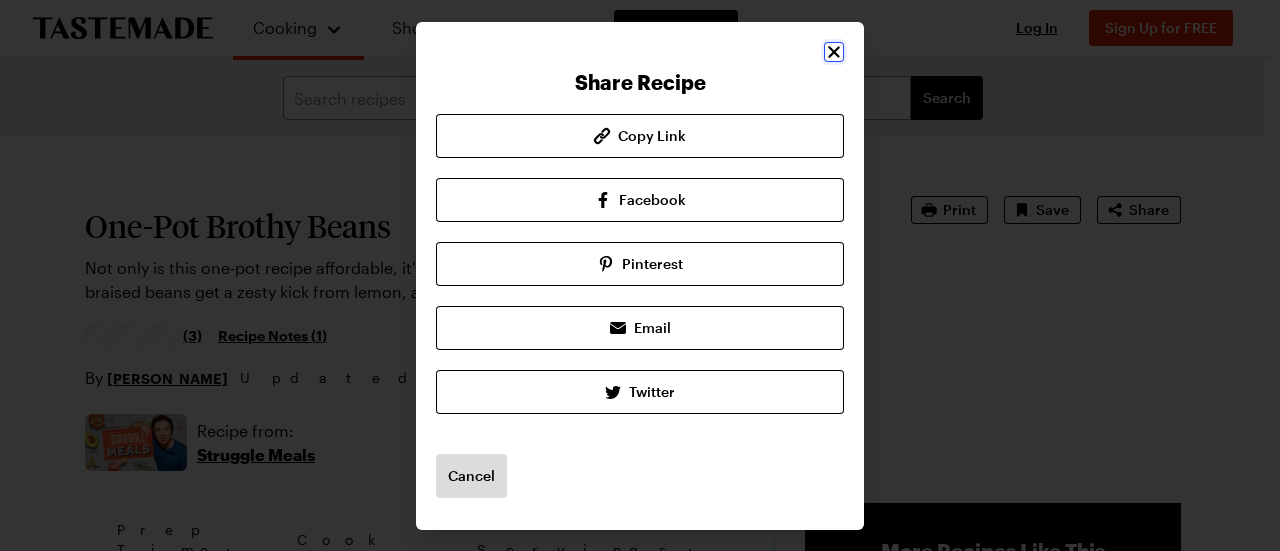 click 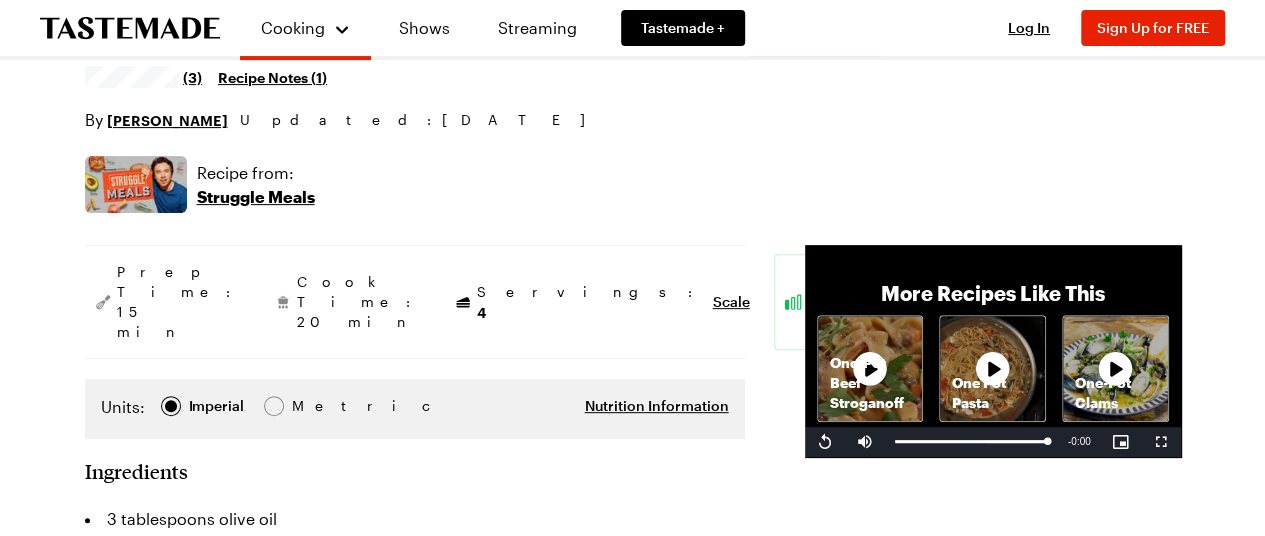 scroll, scrollTop: 300, scrollLeft: 0, axis: vertical 